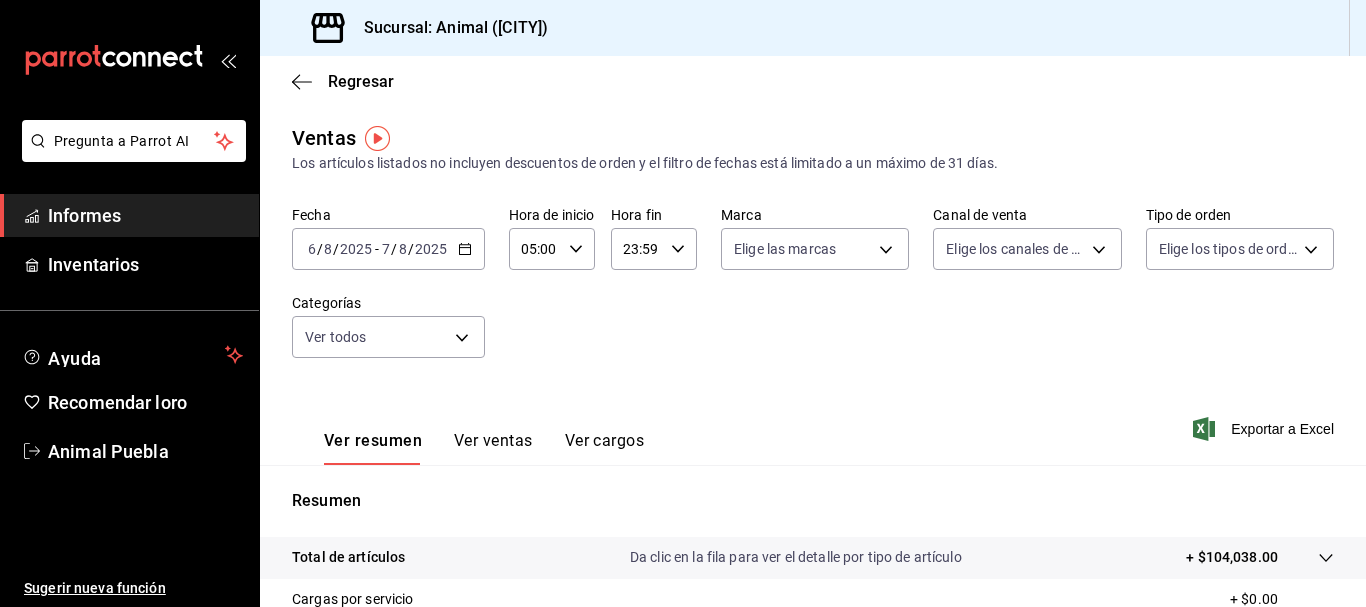 scroll, scrollTop: 0, scrollLeft: 0, axis: both 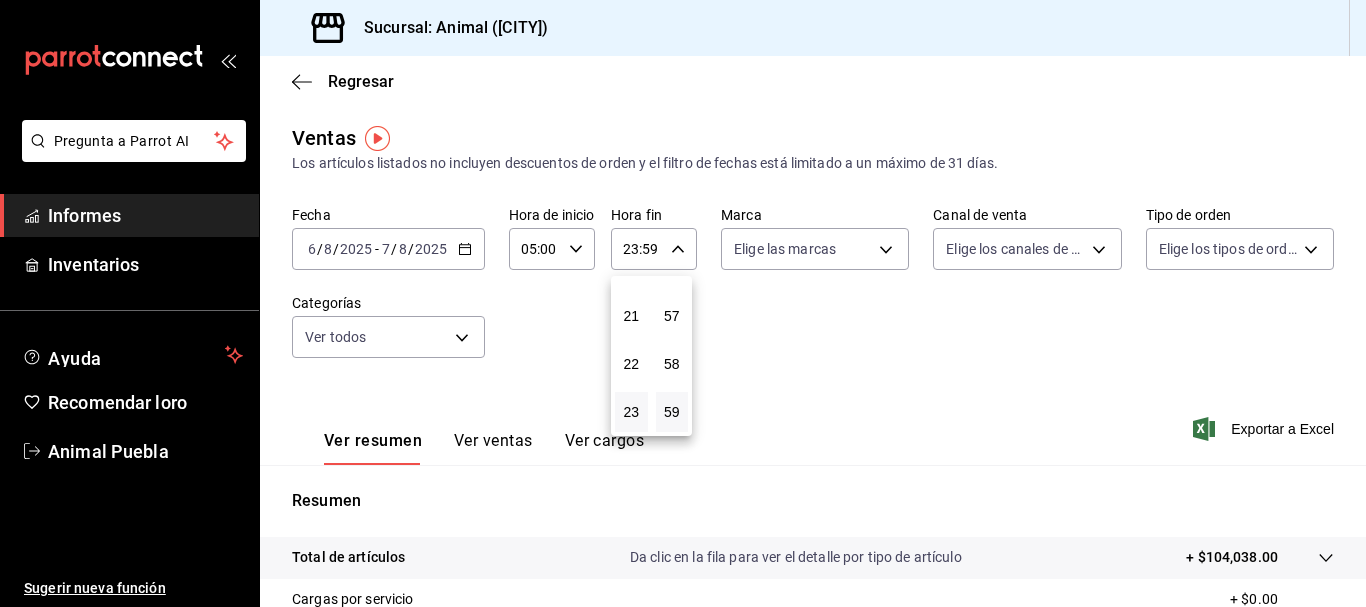 click at bounding box center (683, 303) 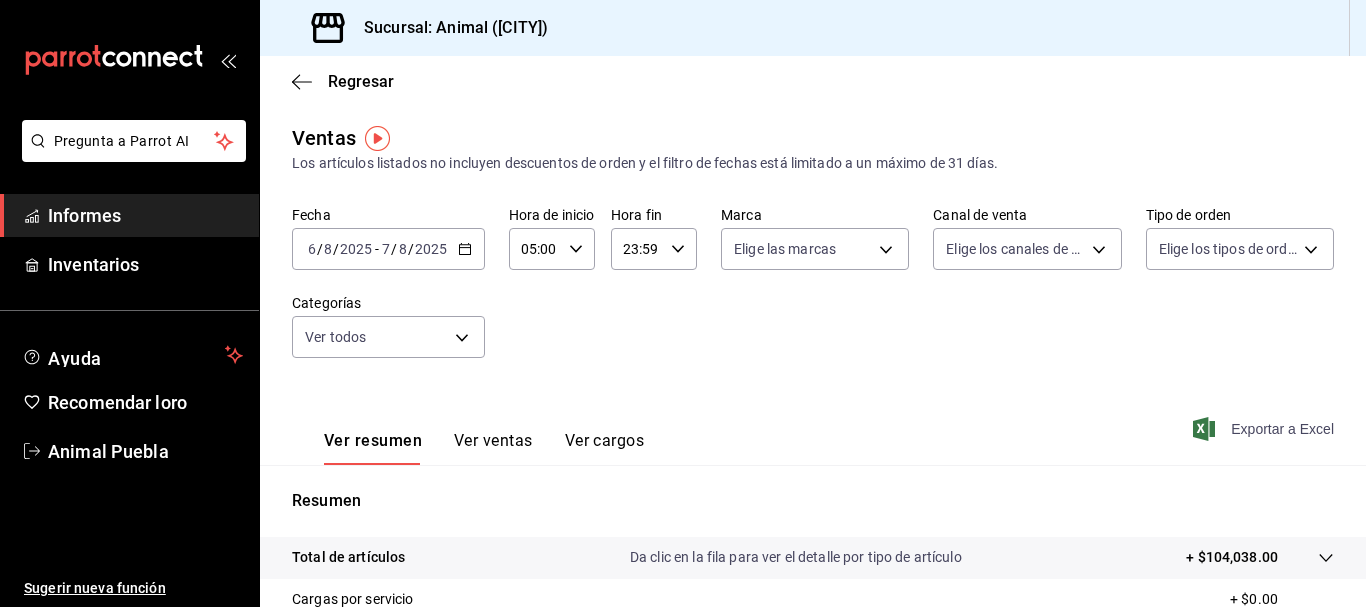 click on "Exportar a Excel" at bounding box center [1282, 429] 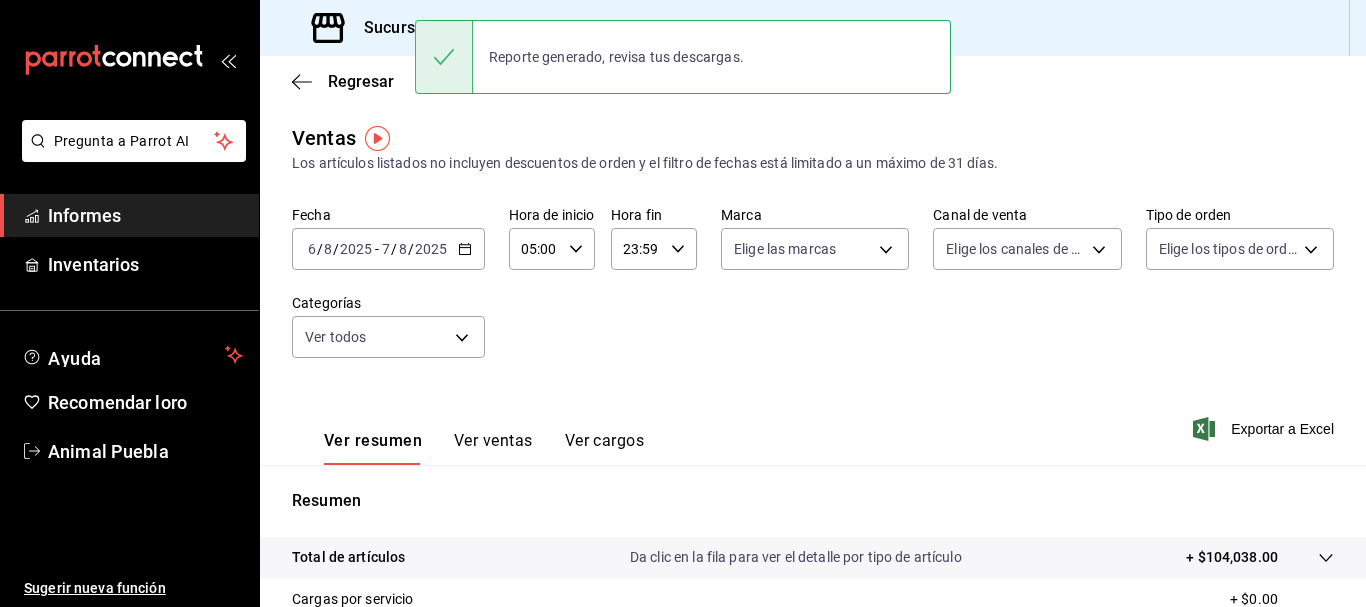 click on "2025-08-06 6 / 8 / 2025 - 2025-08-07 7 / 8 / 2025" at bounding box center (388, 249) 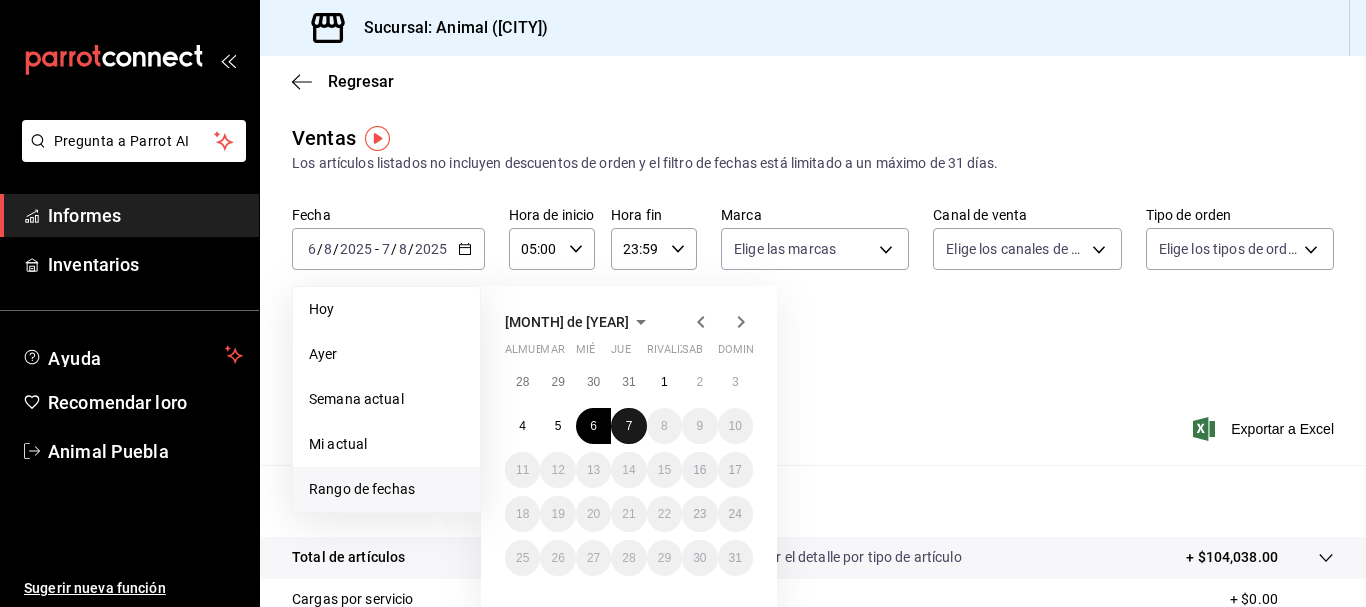click on "7" at bounding box center [628, 426] 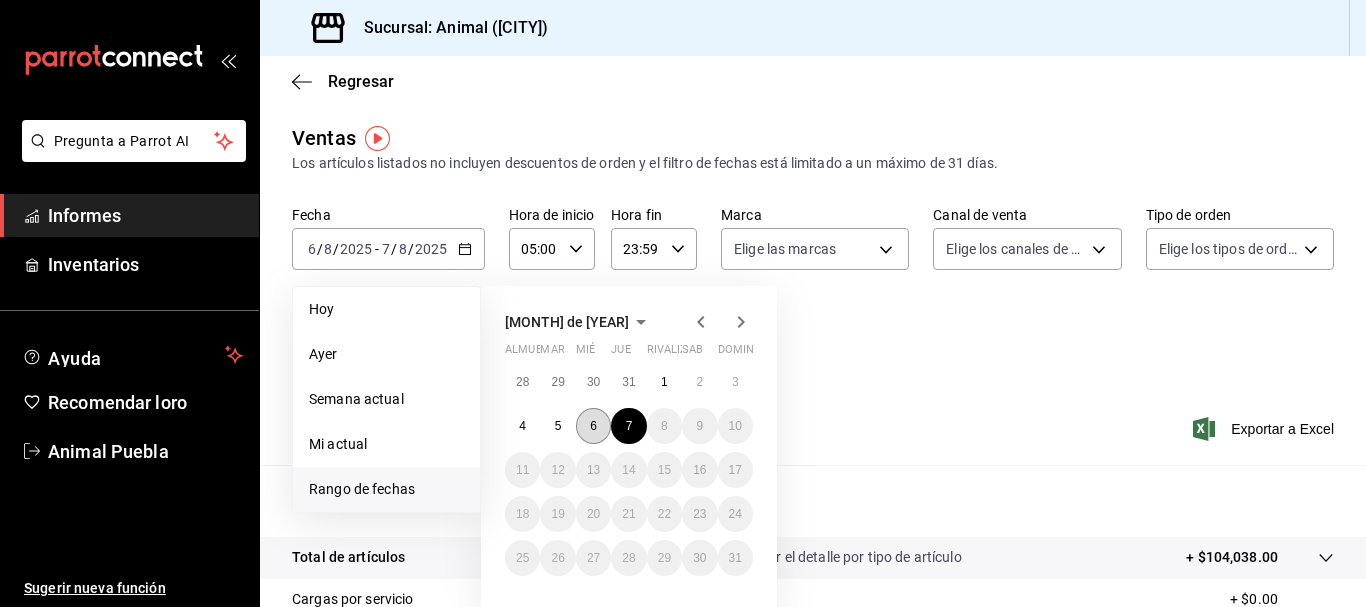 click on "6" at bounding box center (593, 426) 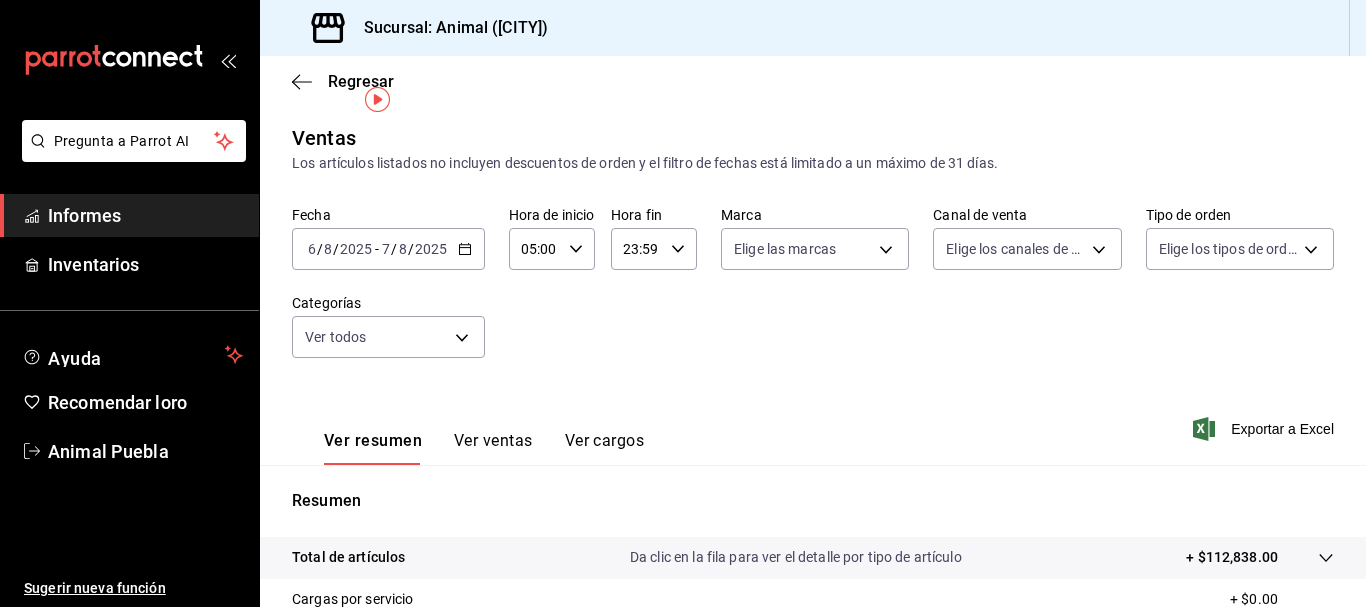 scroll, scrollTop: 39, scrollLeft: 0, axis: vertical 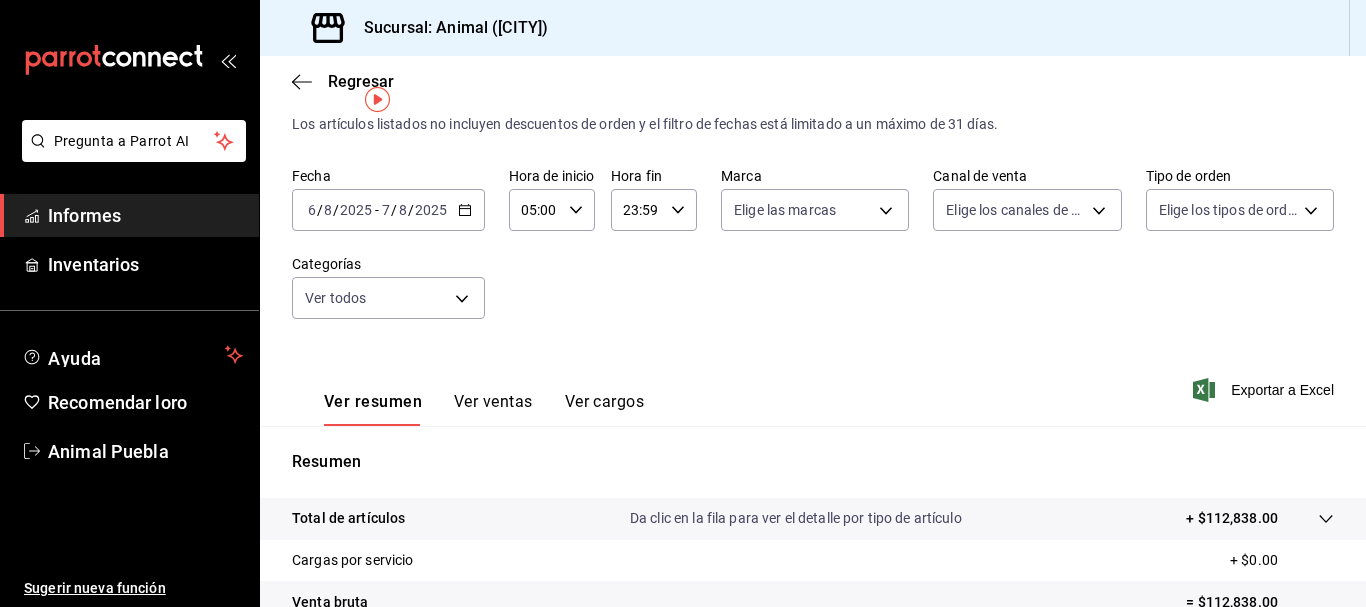 click on "23:59" at bounding box center (637, 210) 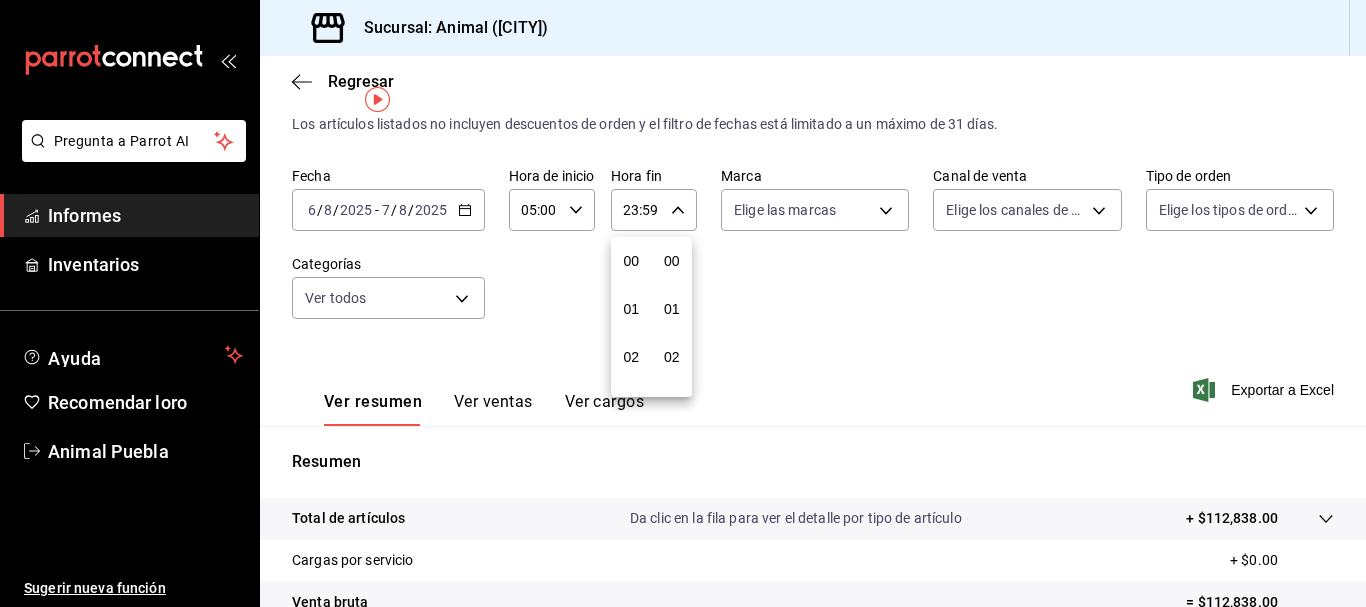 scroll, scrollTop: 992, scrollLeft: 0, axis: vertical 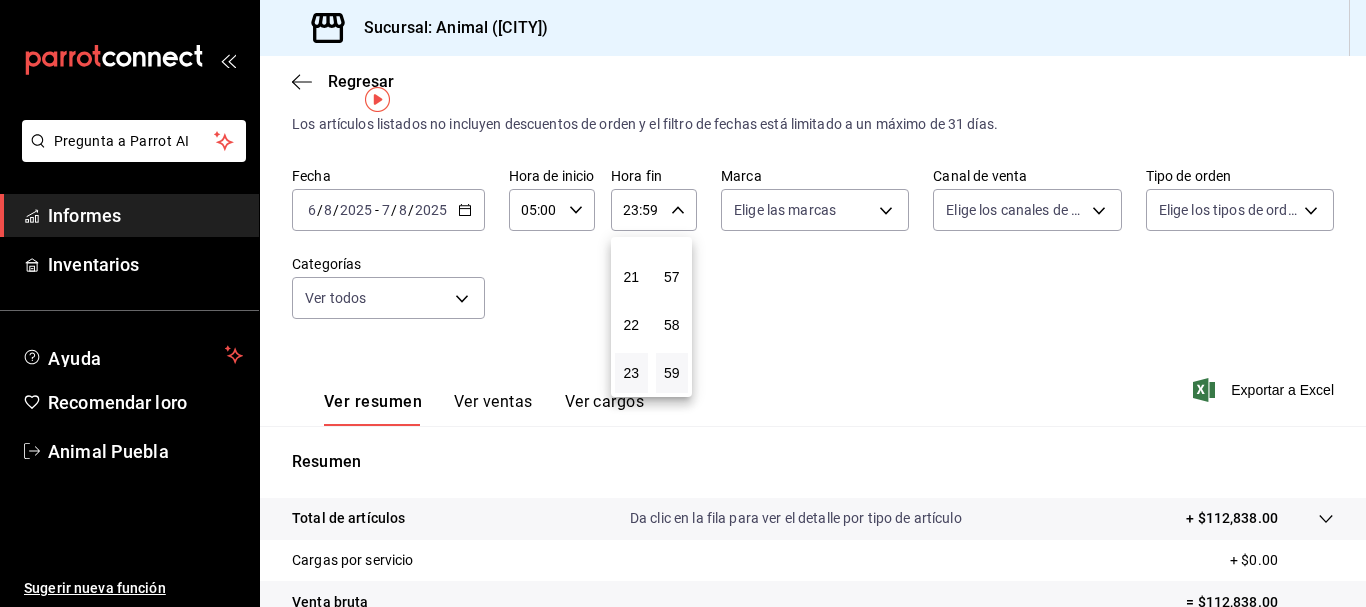 click at bounding box center (683, 303) 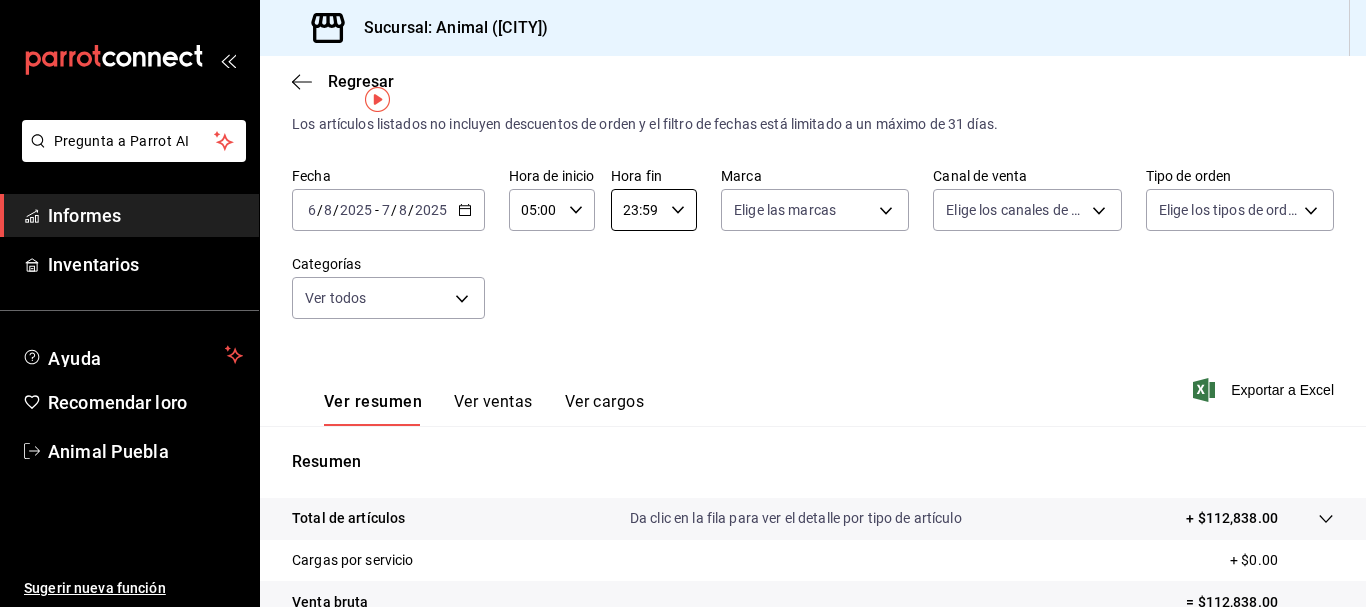 click on "23:59" at bounding box center (637, 210) 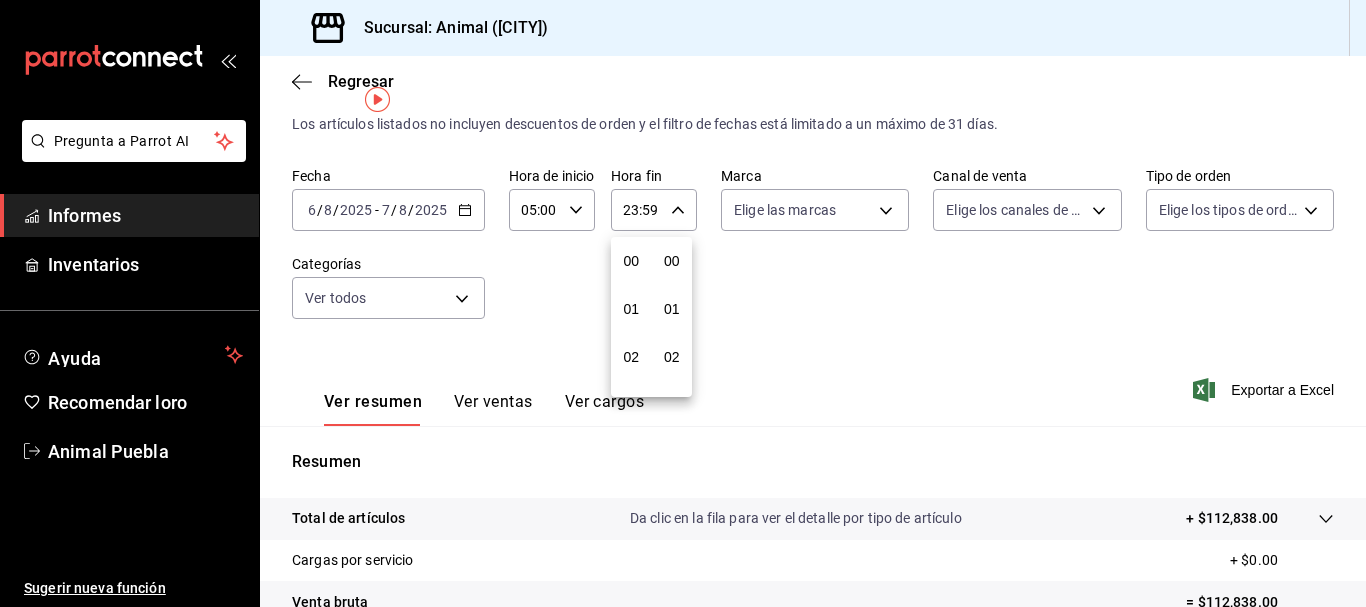 scroll, scrollTop: 992, scrollLeft: 0, axis: vertical 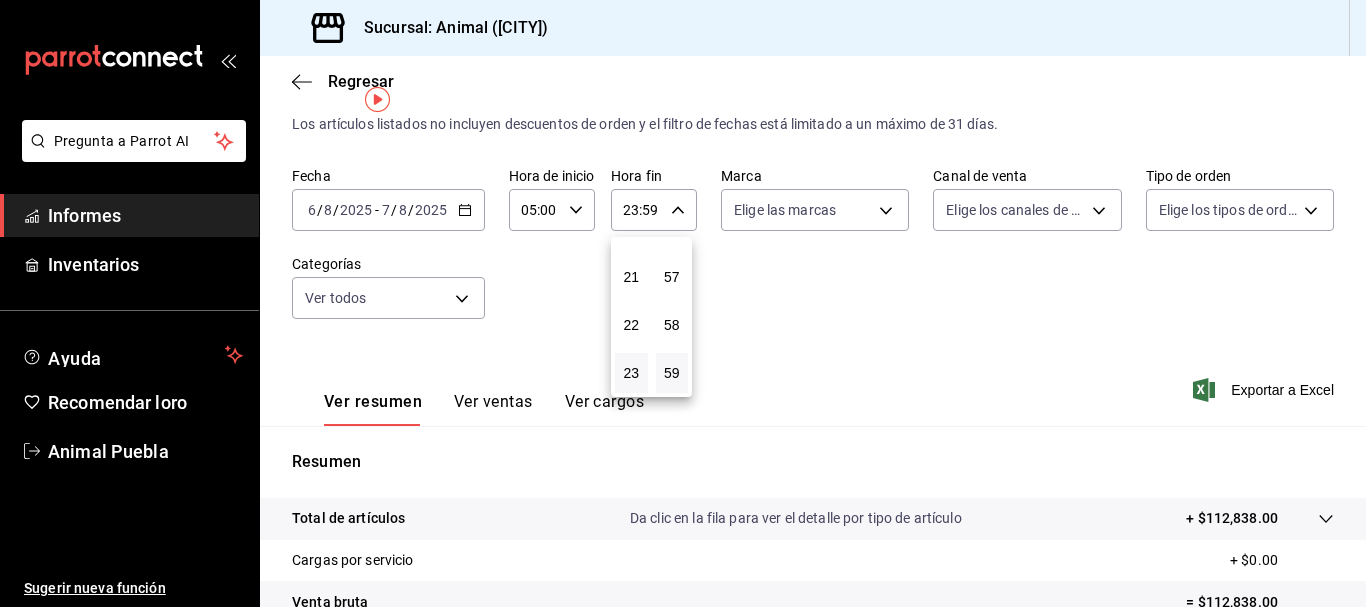 click at bounding box center [683, 303] 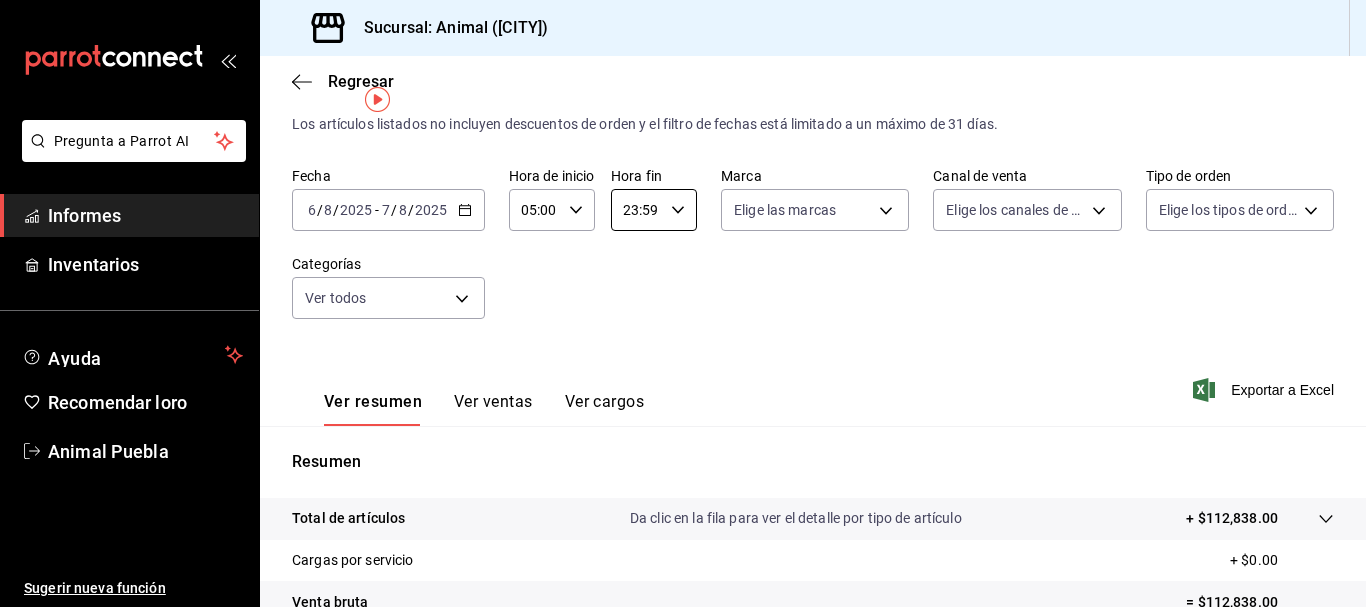 scroll, scrollTop: 0, scrollLeft: 1, axis: horizontal 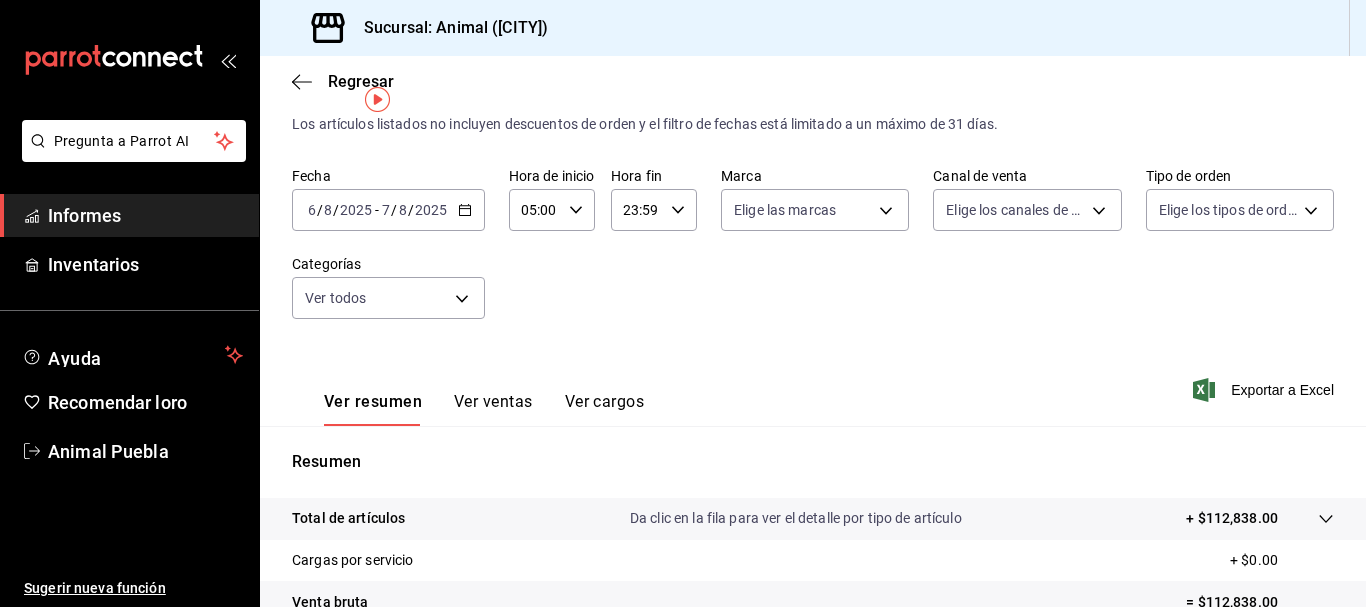 click on "23:59" at bounding box center (637, 210) 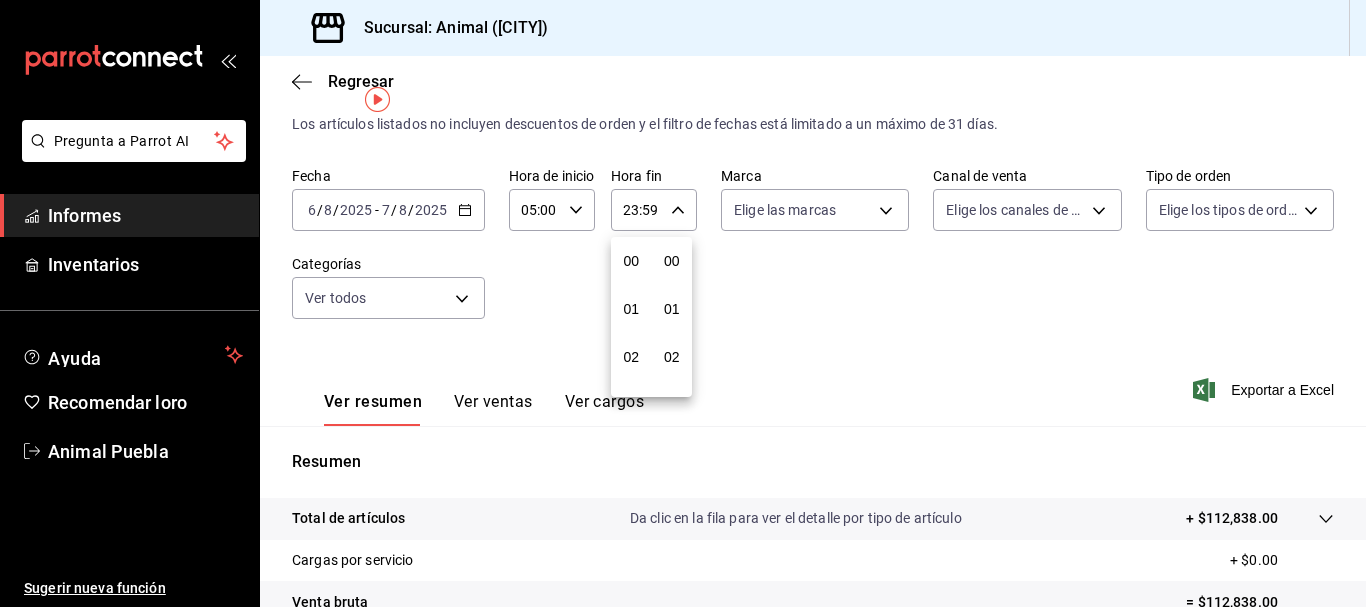 scroll, scrollTop: 0, scrollLeft: 0, axis: both 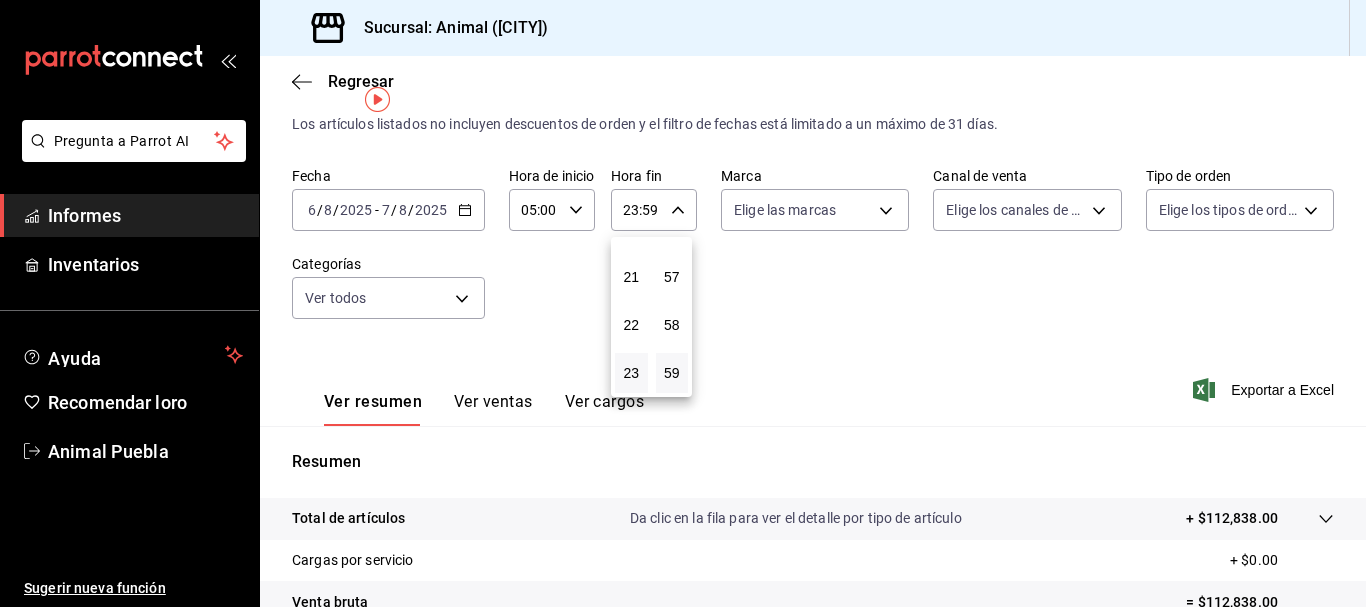 click at bounding box center (683, 303) 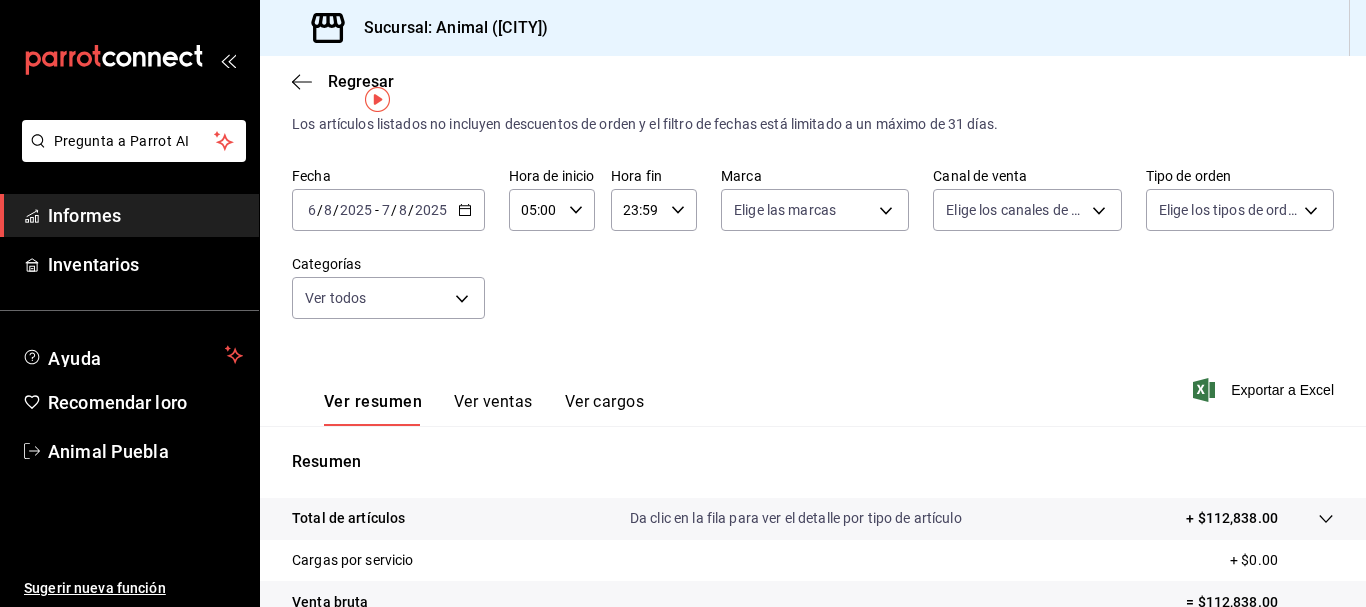 scroll, scrollTop: 0, scrollLeft: 1, axis: horizontal 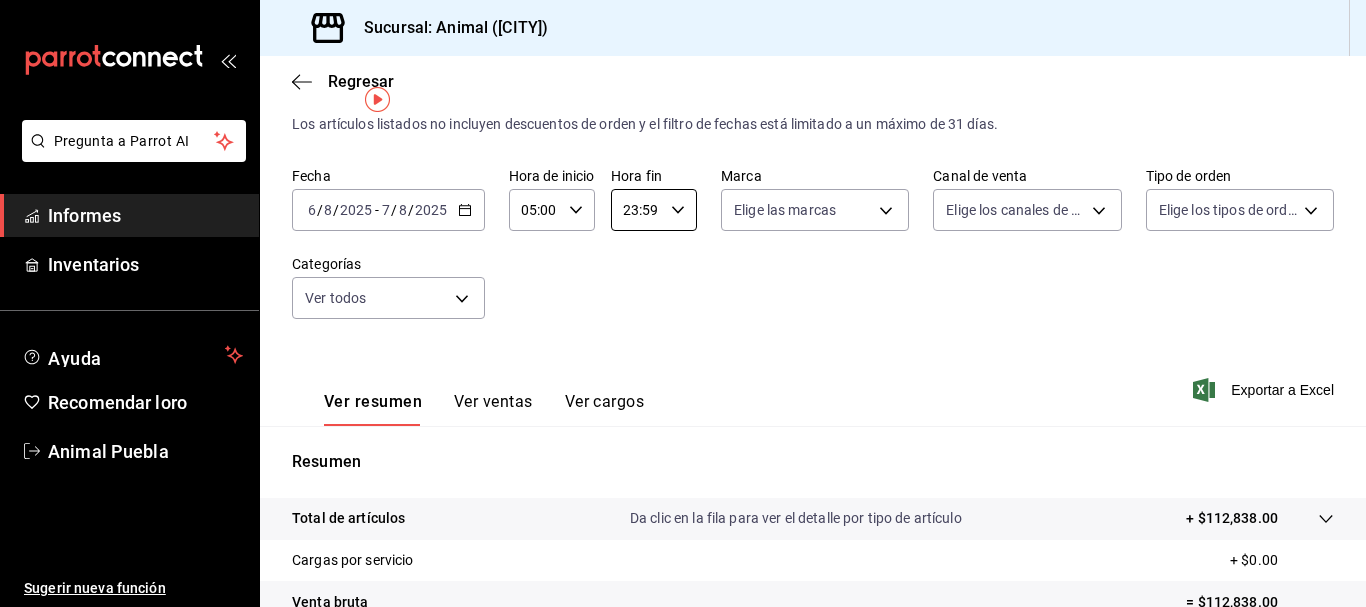 drag, startPoint x: 621, startPoint y: 208, endPoint x: 700, endPoint y: 211, distance: 79.05694 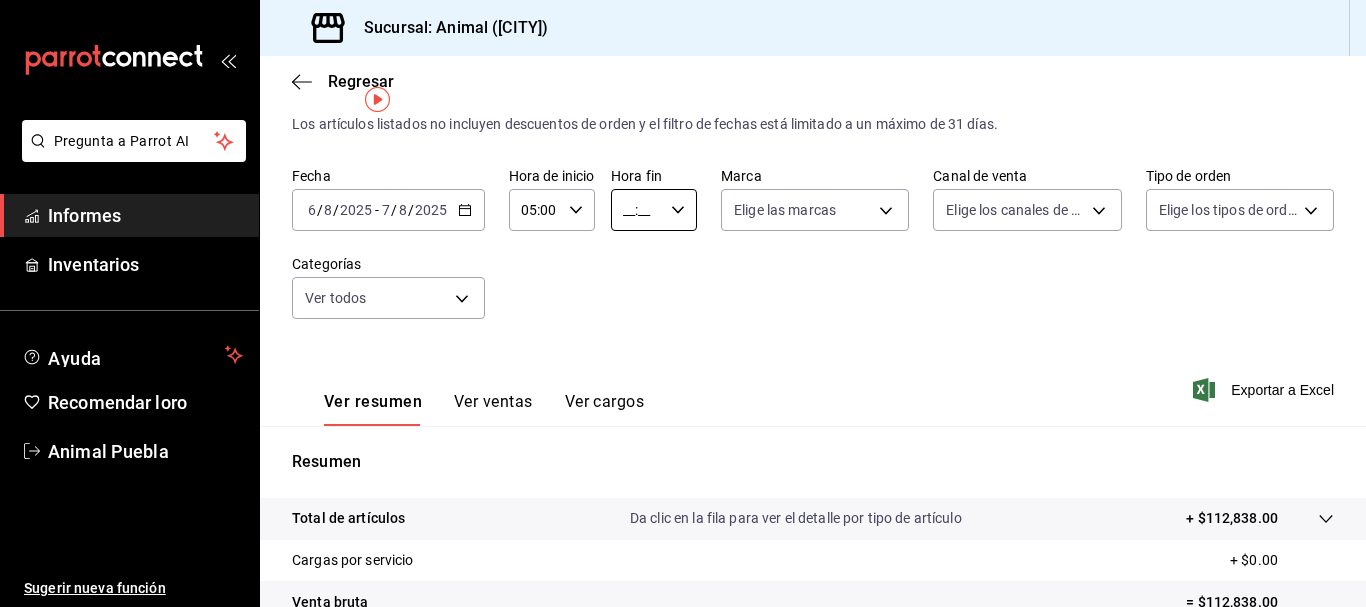 scroll, scrollTop: 0, scrollLeft: 0, axis: both 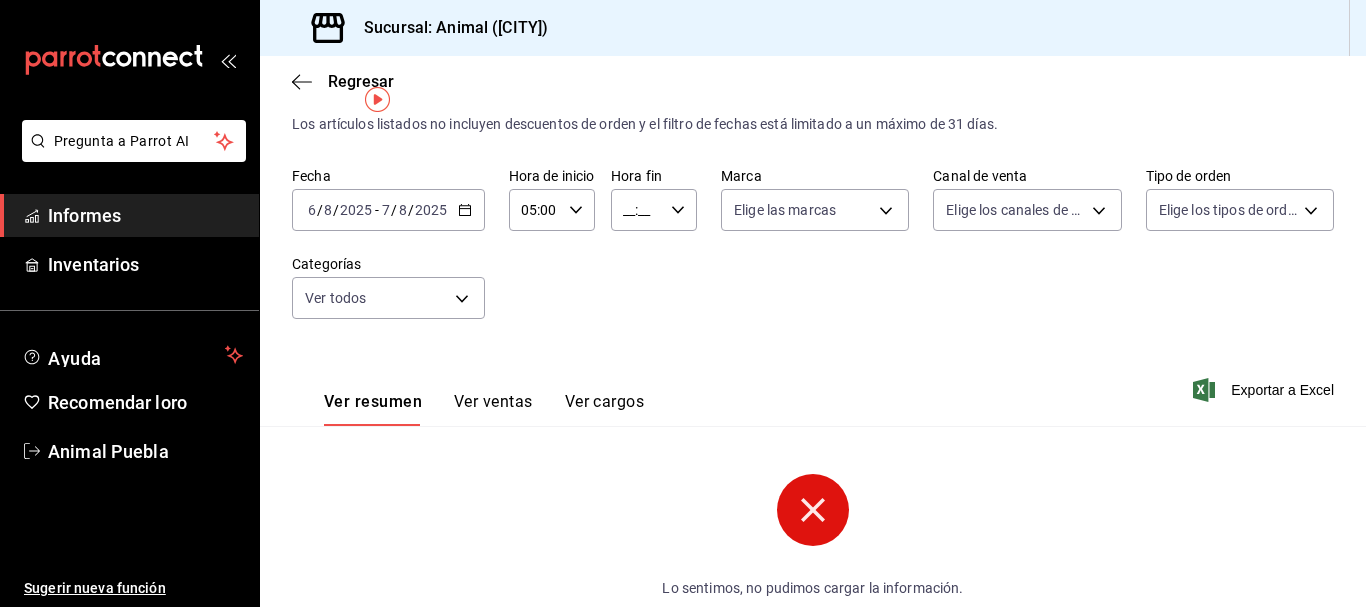 click on "__:__" at bounding box center [637, 210] 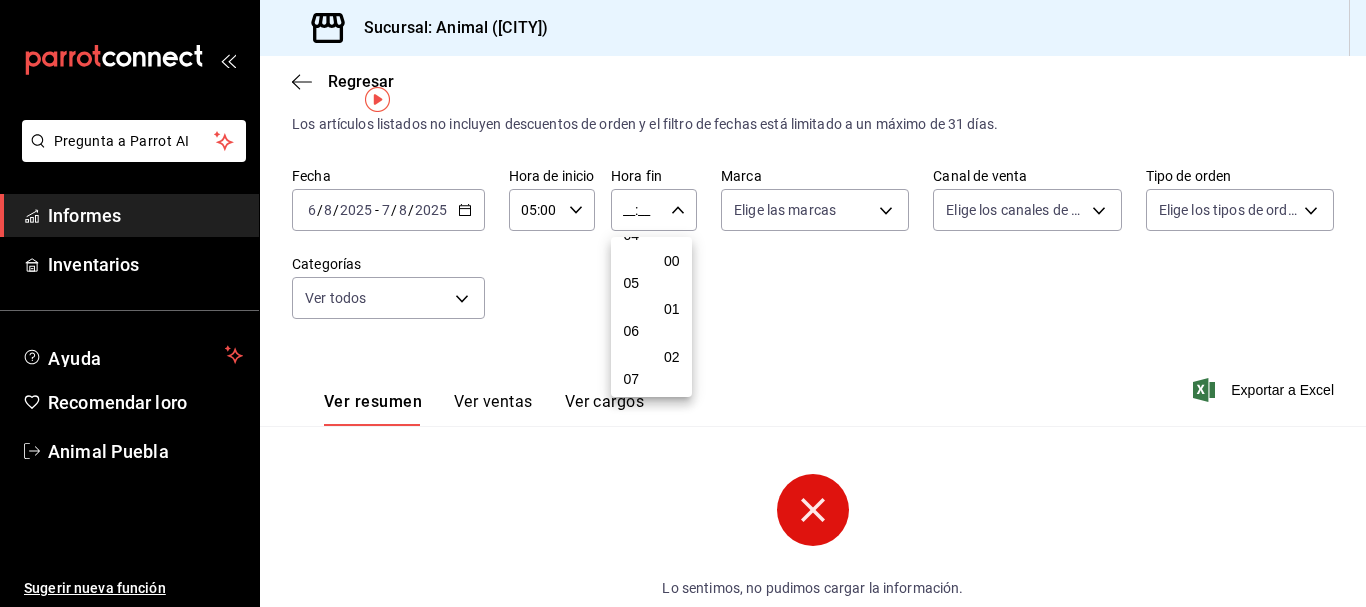 scroll, scrollTop: 221, scrollLeft: 0, axis: vertical 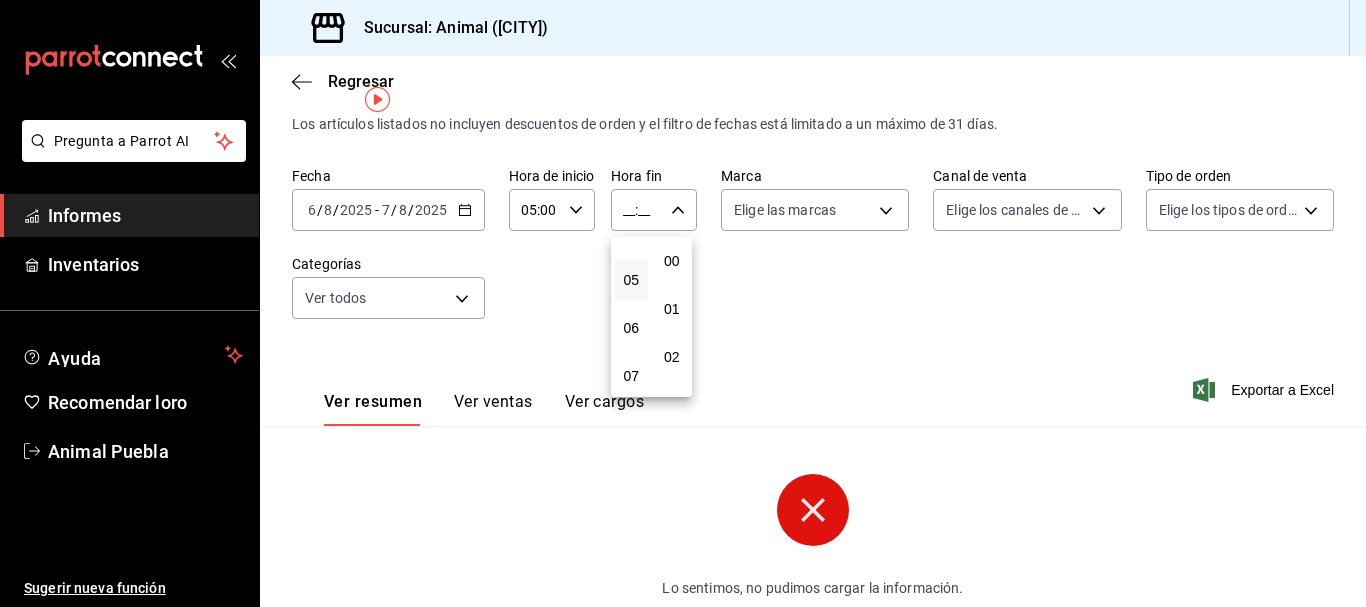 click on "05" at bounding box center (631, 280) 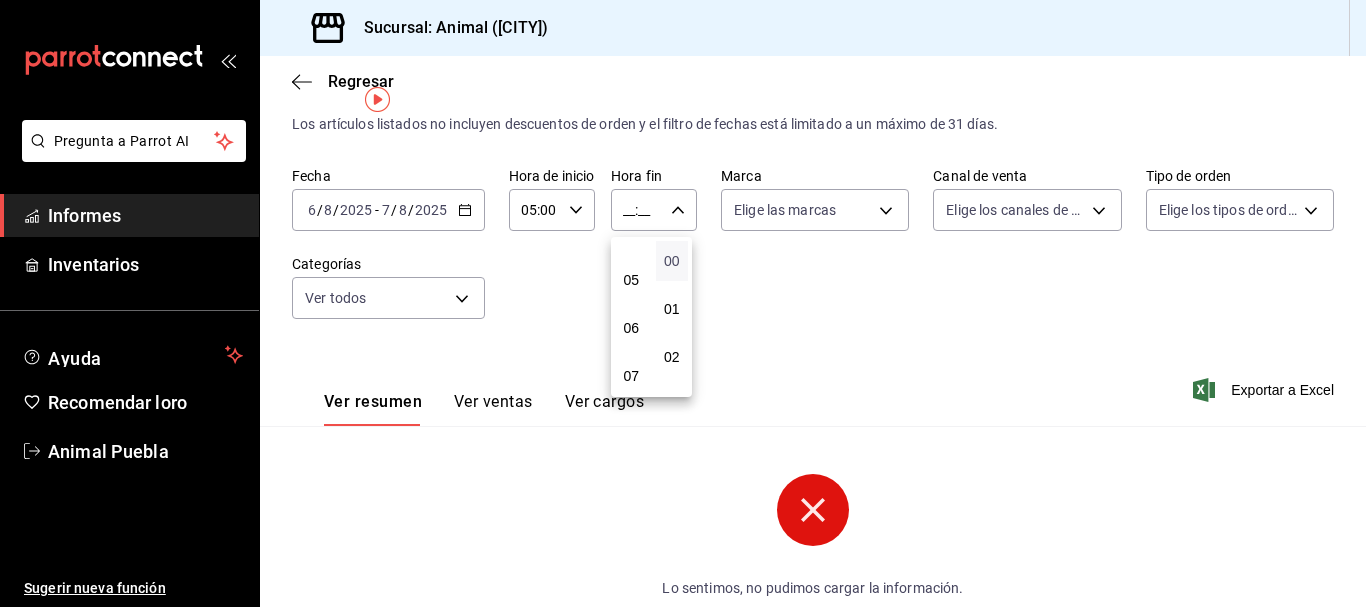 click on "00" at bounding box center (672, 261) 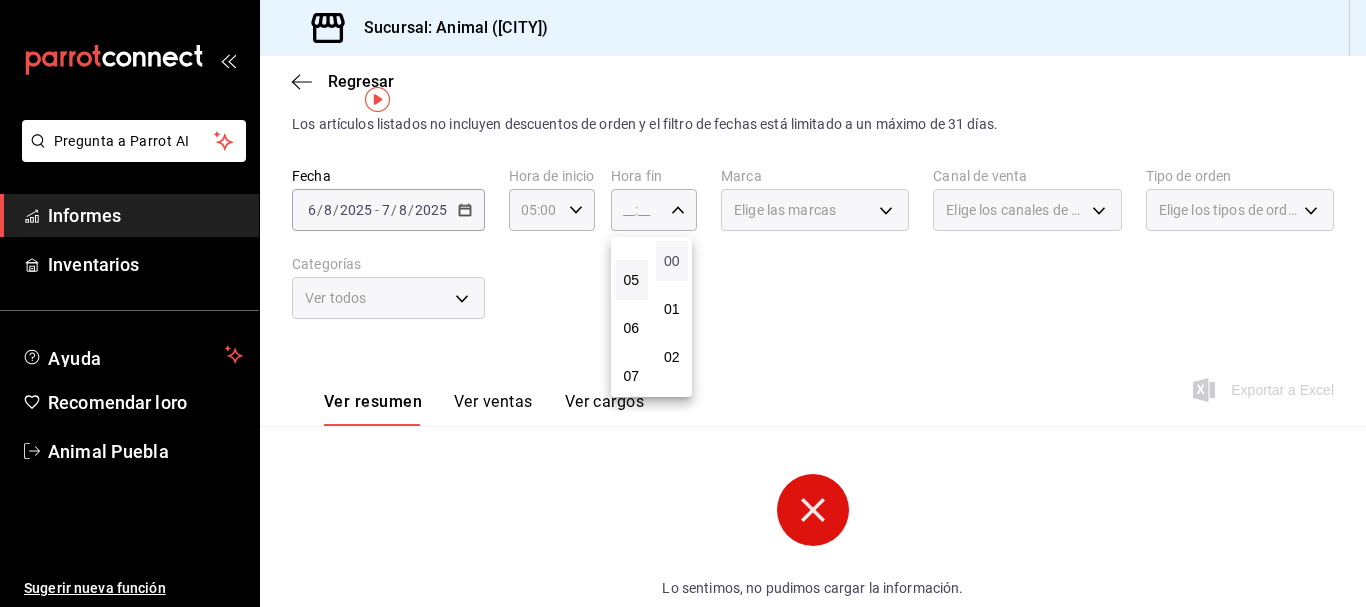 type on "05:00" 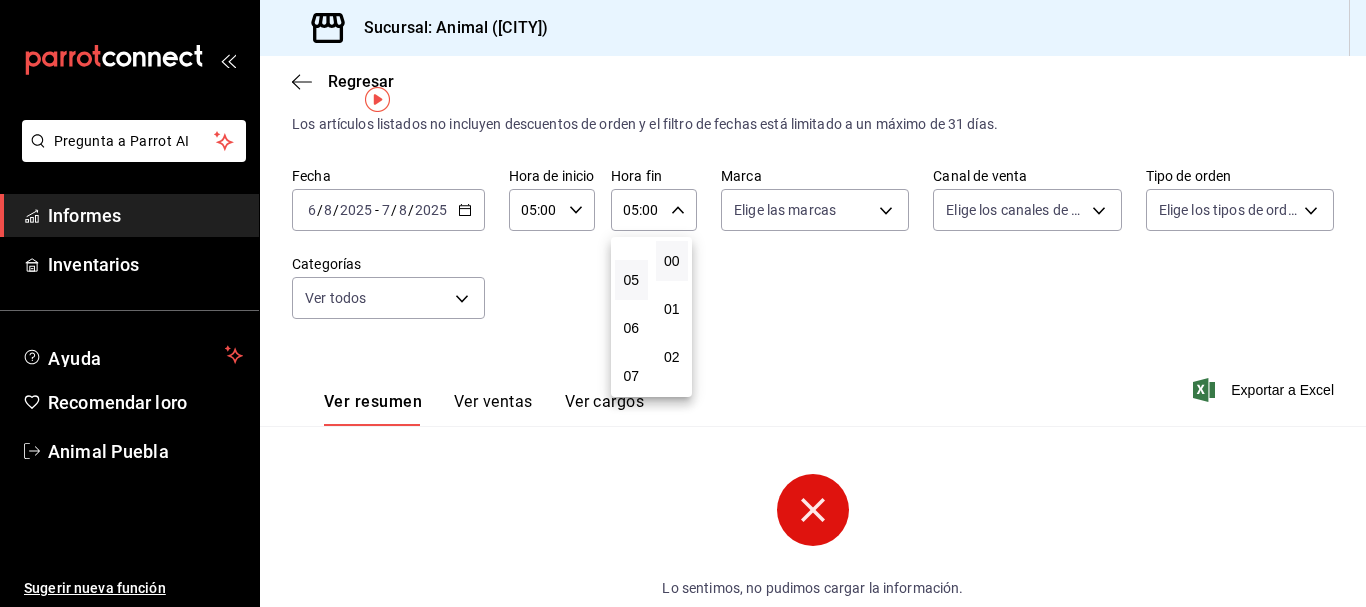 click at bounding box center [683, 303] 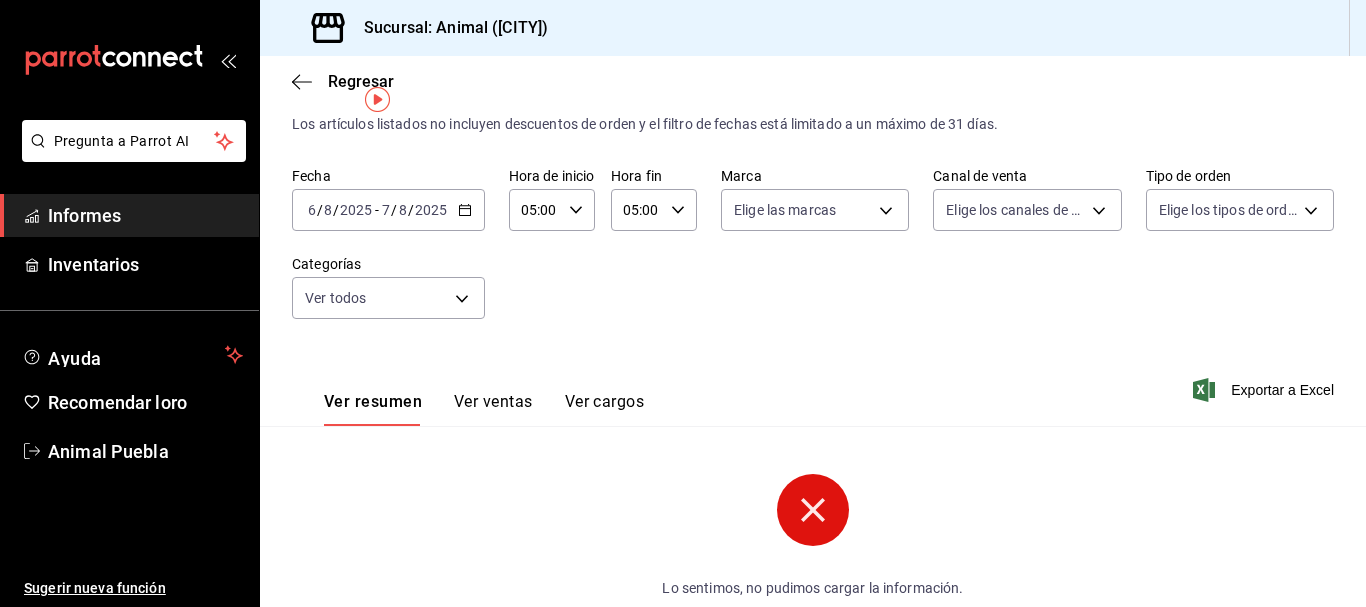 click on "2025-08-06 6 / 8 / 2025 - 2025-08-07 7 / 8 / 2025" at bounding box center (388, 210) 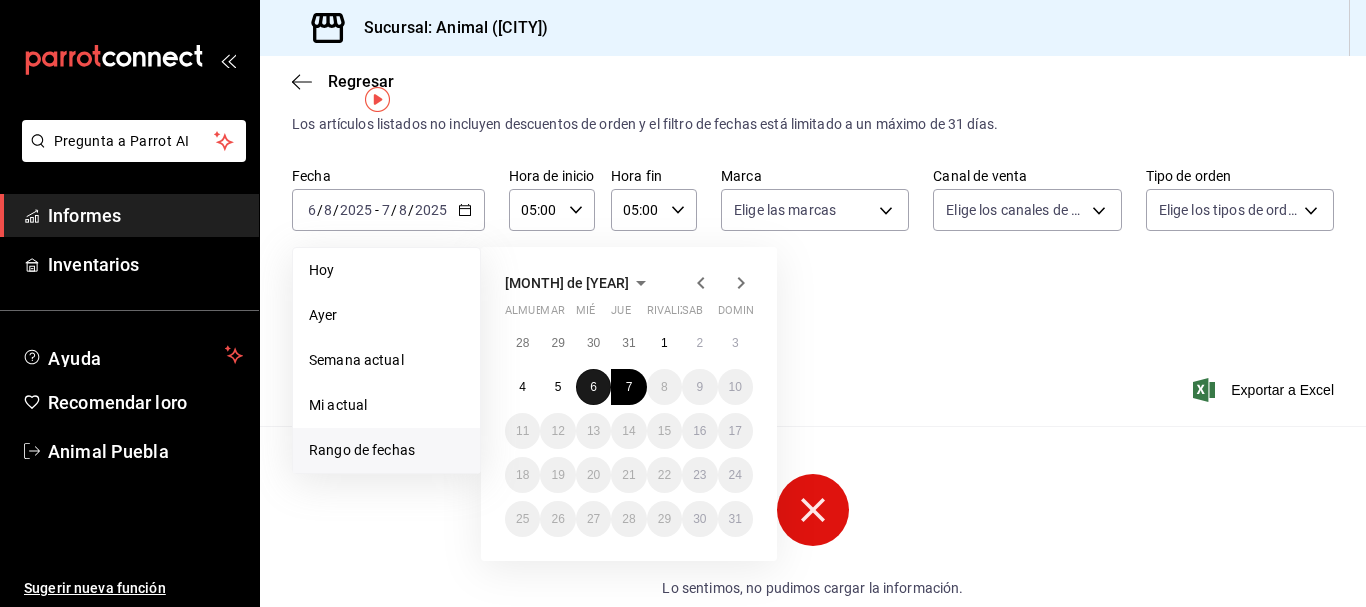 click on "6" at bounding box center (593, 387) 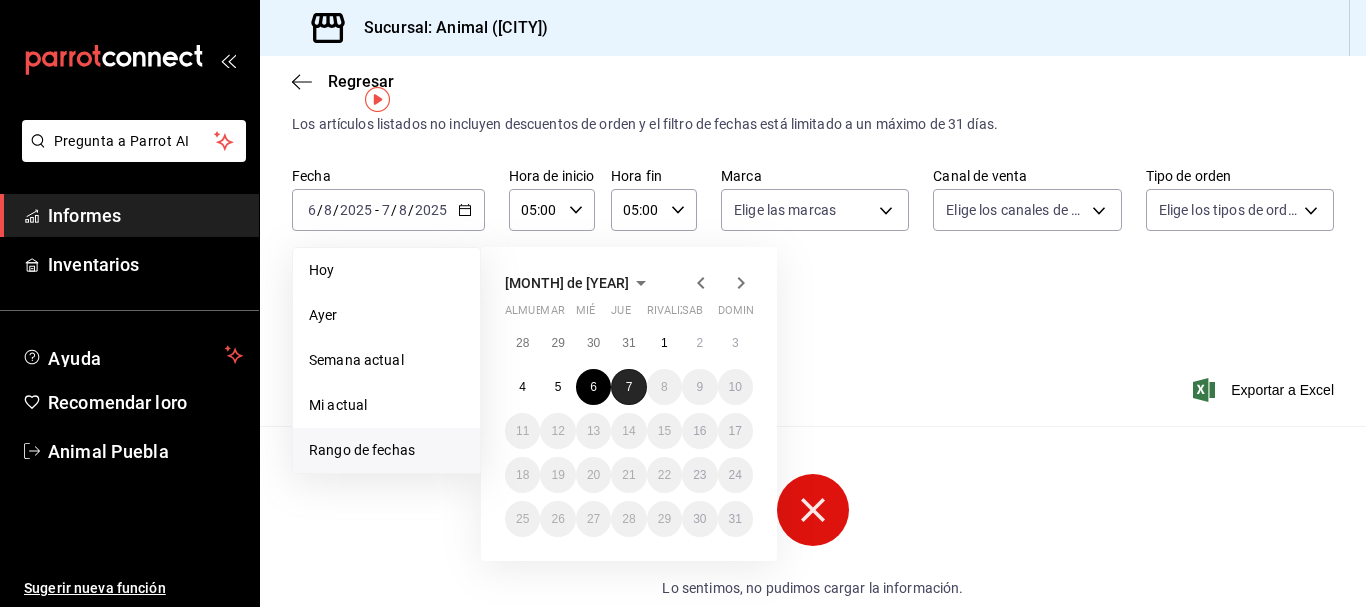 click on "7" at bounding box center (629, 387) 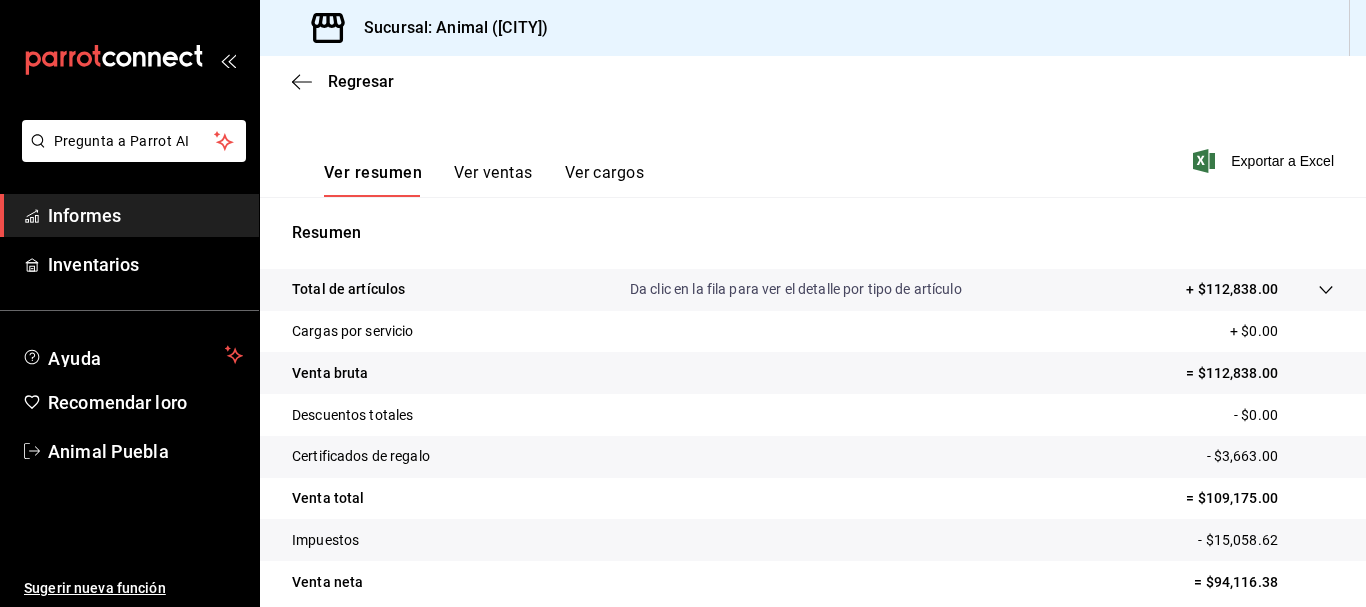 click on "Descuentos totales - $0.00" at bounding box center [813, 415] 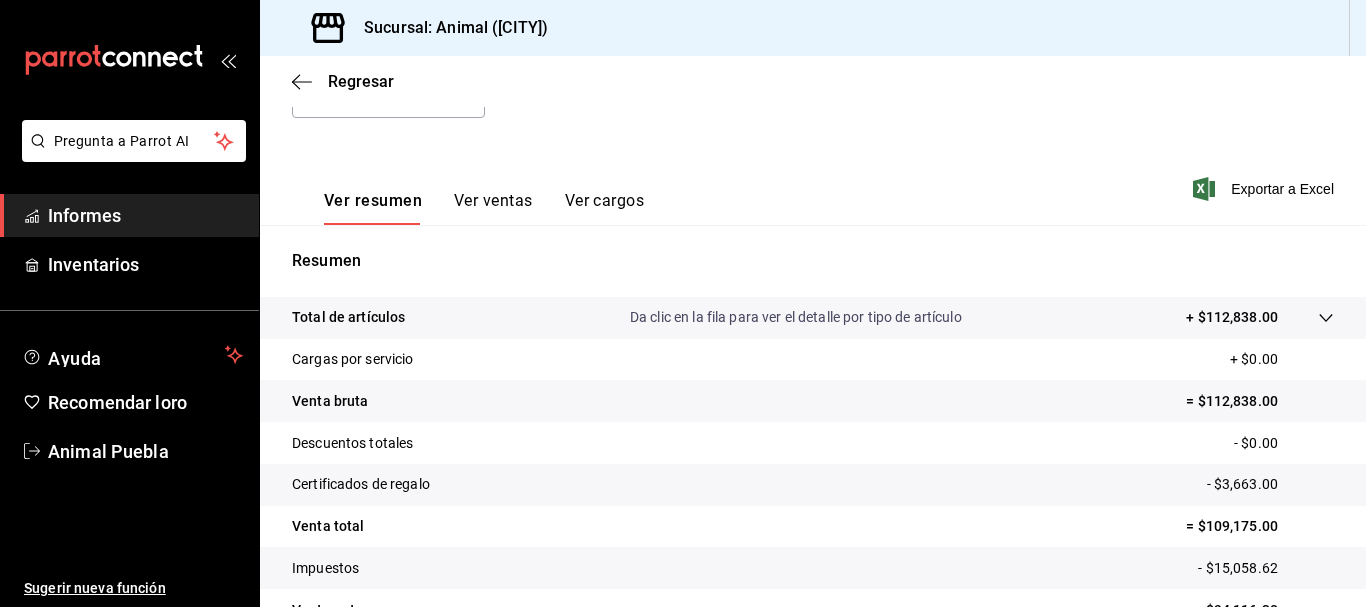 scroll, scrollTop: 210, scrollLeft: 0, axis: vertical 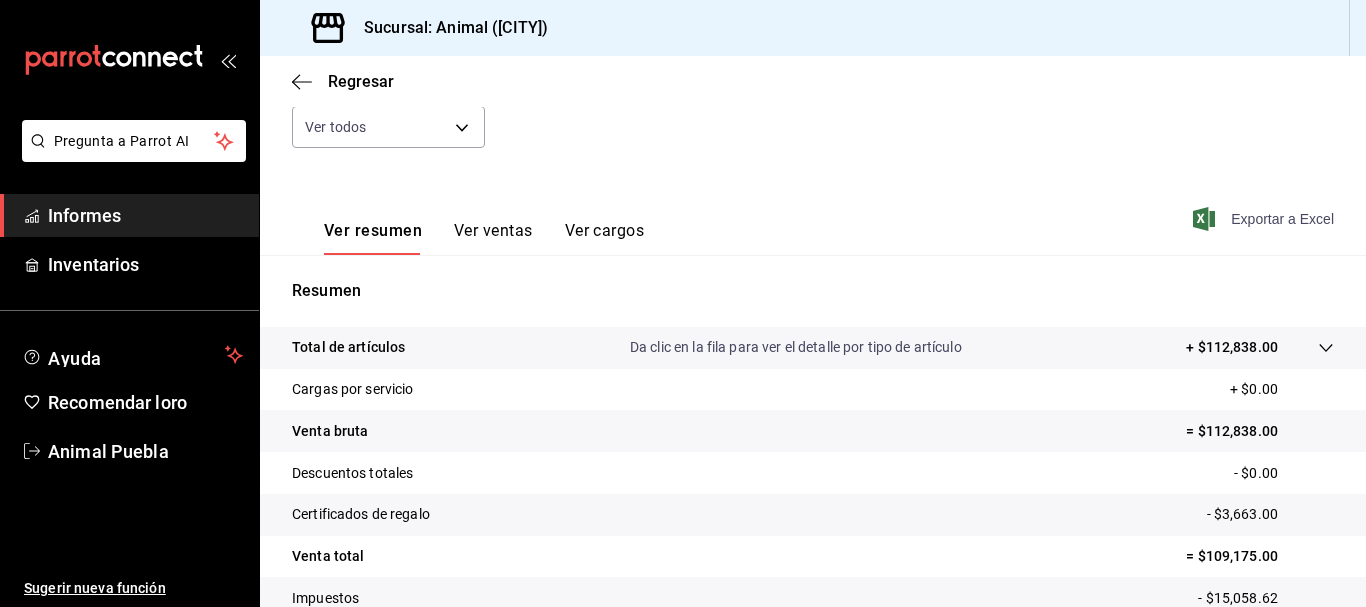 click on "Exportar a Excel" at bounding box center (1282, 219) 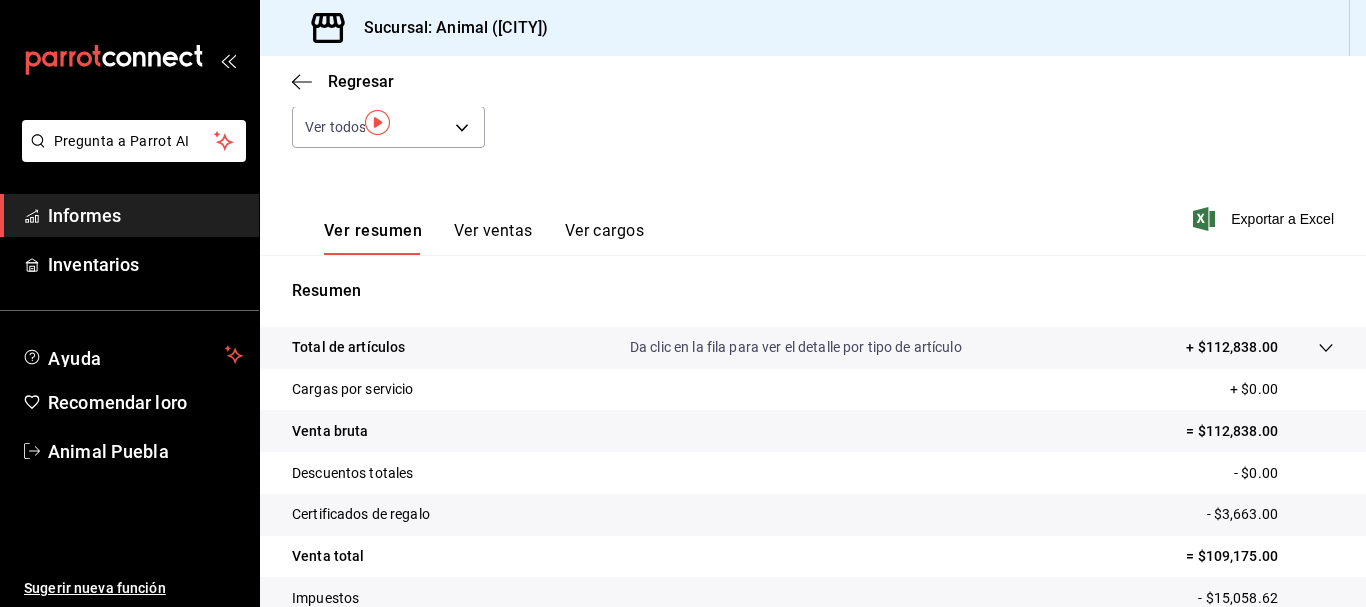 scroll, scrollTop: 0, scrollLeft: 0, axis: both 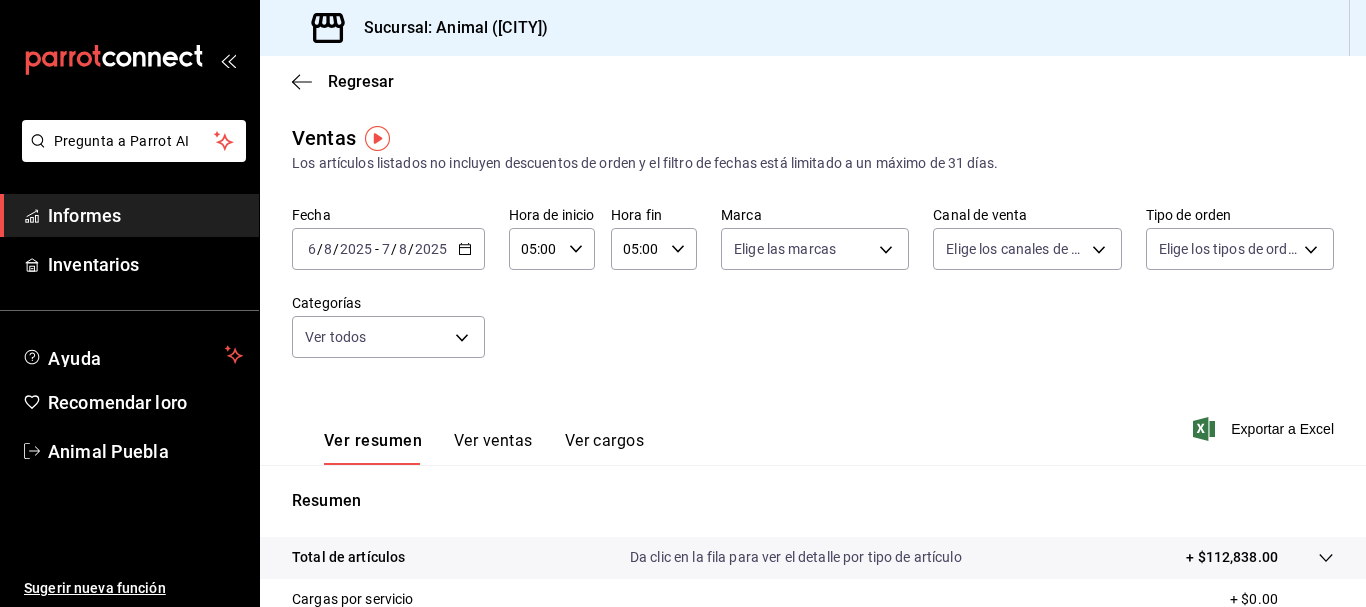 click on "2025-08-06 6 / 8 / 2025 - 2025-08-07 7 / 8 / 2025" at bounding box center (388, 249) 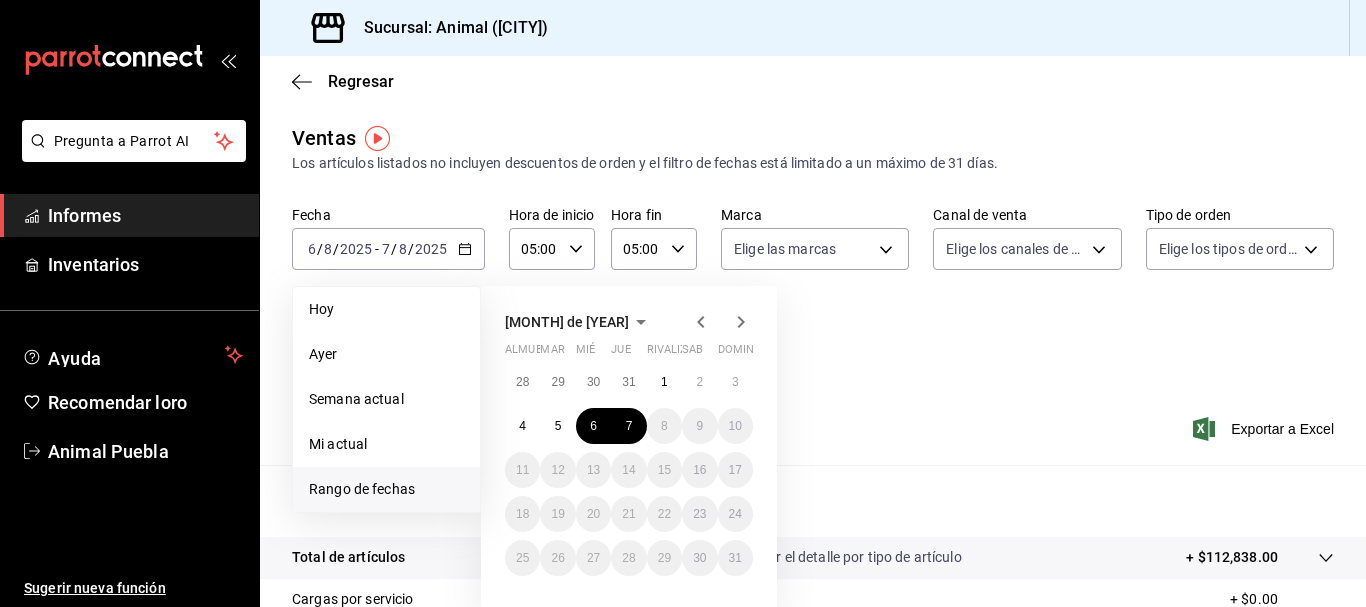 click on "Fecha 2025-08-06 6 / 8 / 2025 - 2025-08-07 7 / 8 / 2025 Hoy Ayer Semana actual Mi actual Rango de fechas agosto de 2025 almuerzo mar mié Jue rivalizar sab dominio 28 29 30 31 1 2 3 4 5 6 7 8 9 10 11 12 13 14 15 16 17 18 19 20 21 22 23 24 25 26 27 28 29 30 31 Hora de inicio 05:00 Hora de inicio Hora fin 05:00 Hora fin Marca Elige las marcas Canal de venta Elige los canales de venta Tipo de orden Elige los tipos de orden Categorías Ver todos" at bounding box center [813, 294] 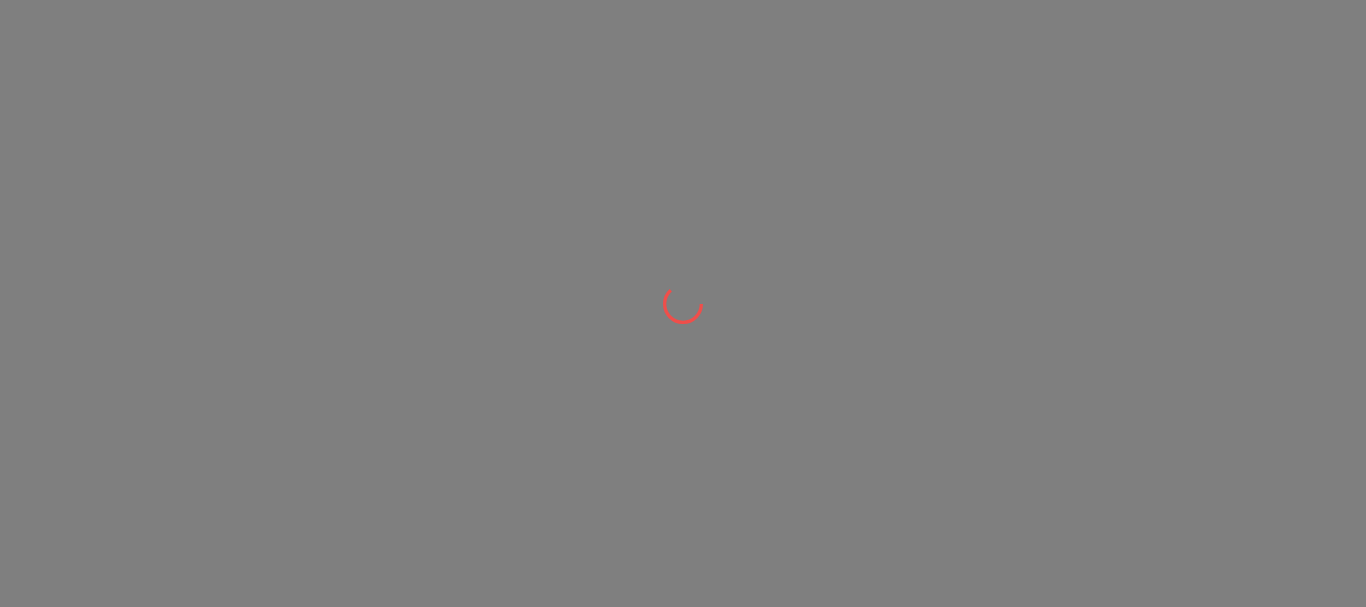 scroll, scrollTop: 0, scrollLeft: 0, axis: both 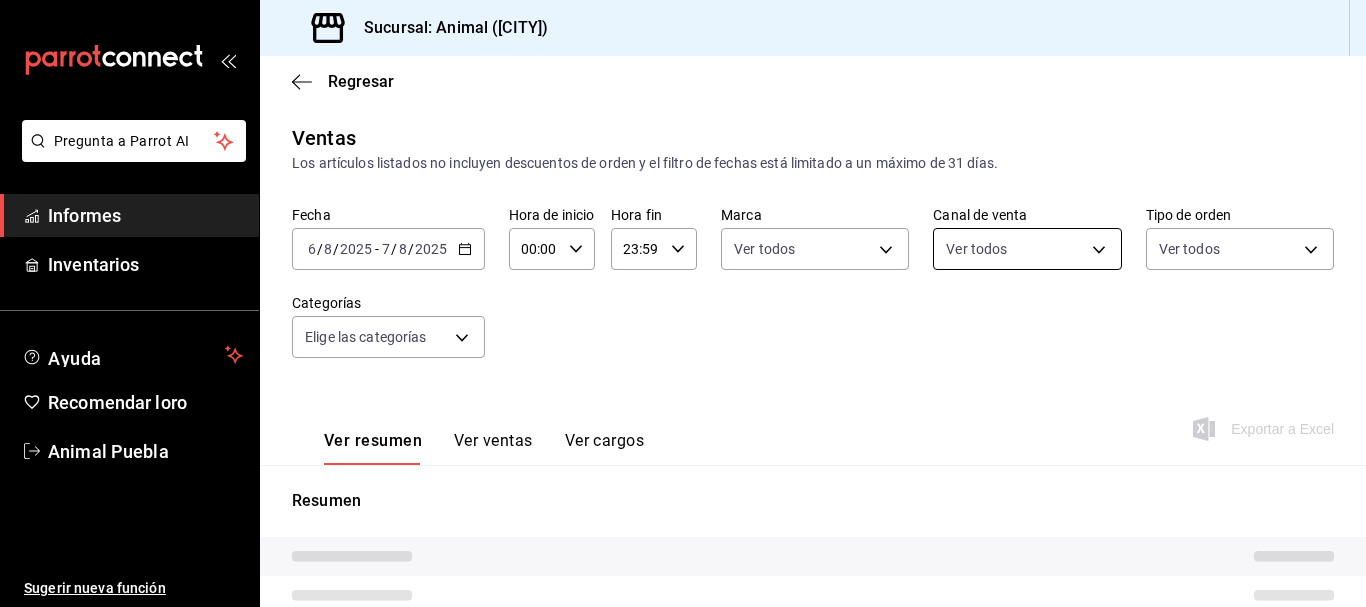 type on "05:00" 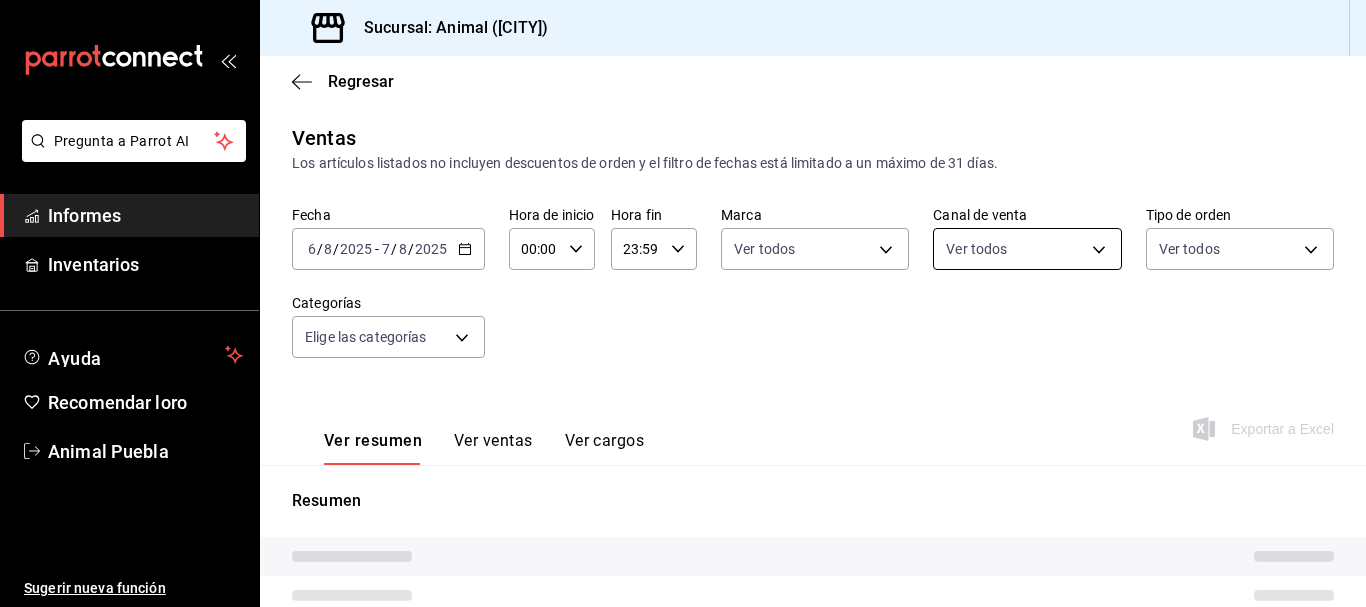 type on "05:00" 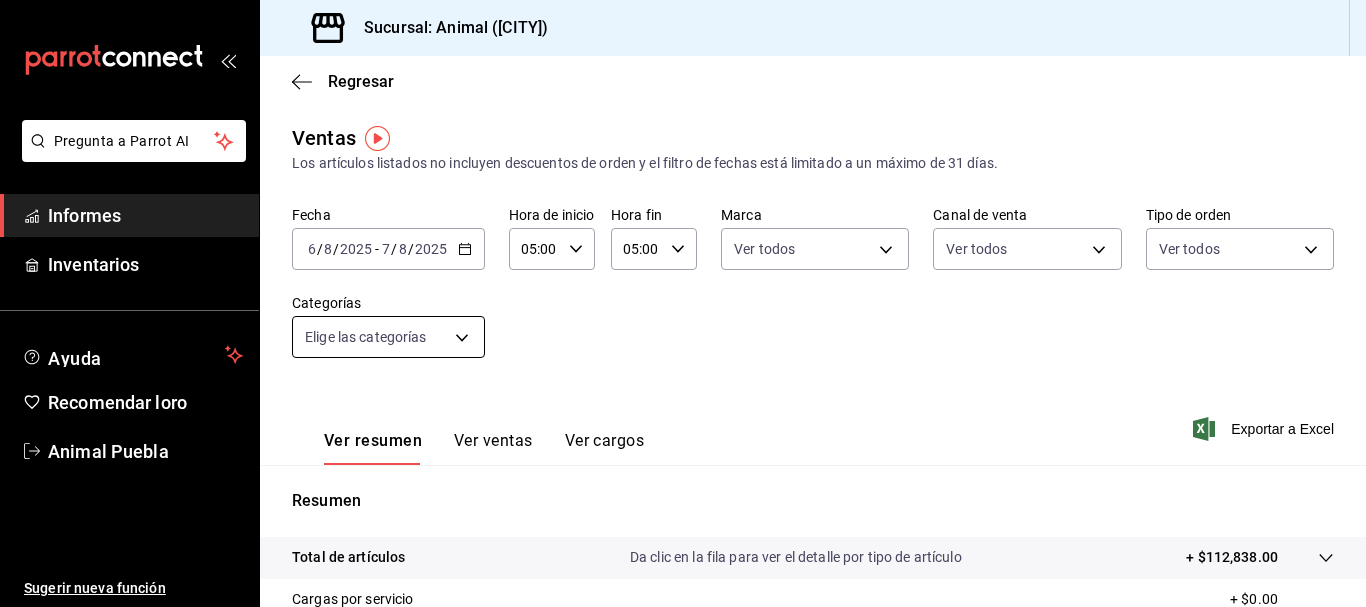 click on "Pregunta a Parrot AI Informes   Inventarios   Ayuda Recomendar loro   Animal [CITY]   Sugerir nueva función   Sucursal: Animal ([CITY]) Regresar Ventas Los artículos listados no incluyen descuentos de orden y el filtro de fechas está limitado a un máximo de 31 días. Fecha [DATE] [DATE] - [DATE] Hora de inicio [TIME] Hora de inicio Hora fin [TIME] Hora fin Marca Ver todos Canal de venta Ver todos Tipo de orden Ver todos Categorías Elige las categorías Ver resumen Ver ventas Ver cargos Exportar a Excel Resumen Total de artículos Da clic en la fila para ver el detalle por tipo de artículo + $112,838.00 Cargas por servicio + $0.00 Venta bruta = $112,838.00 Descuentos totales - $0.00 Certificados de regalo - $3,663.00 Venta total = $109,175.00 Impuestos - $15,058.62 Venta neta = $94,116.38 Texto original Valora esta traducción Tu opinión servirá para ayudar a mejorar el Traductor de Google Pregunta a Parrot AI Informes   Inventarios   Ayuda Recomendar loro   Animal [CITY]" at bounding box center (683, 303) 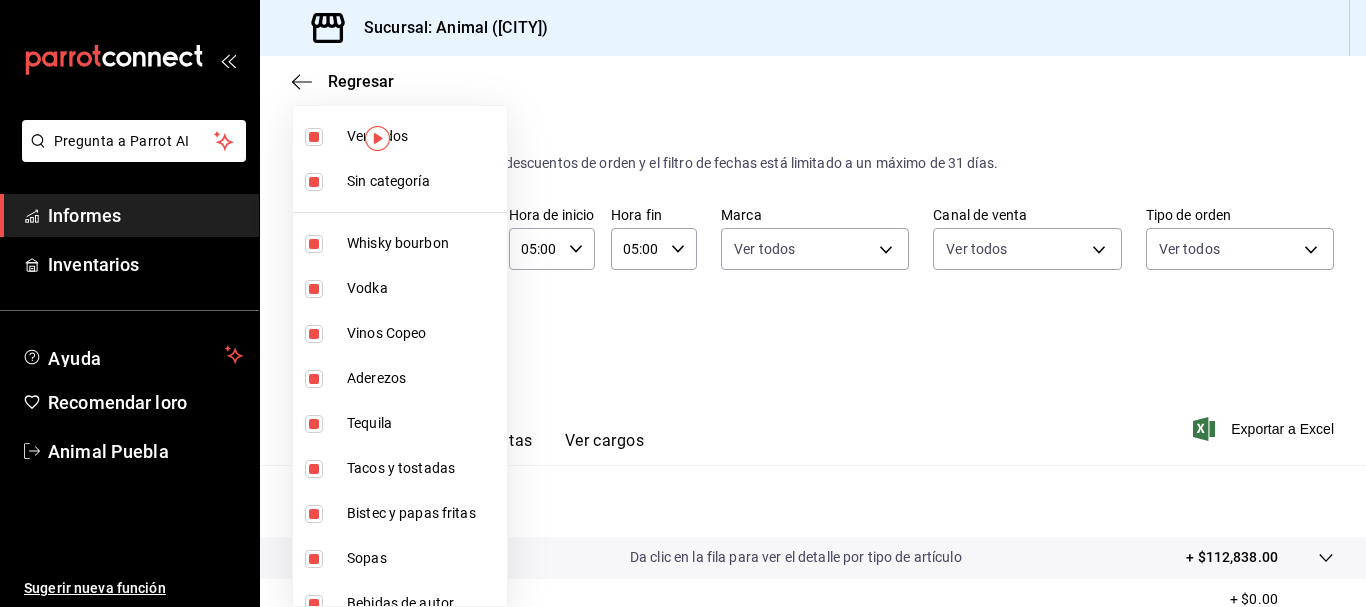 click at bounding box center [683, 303] 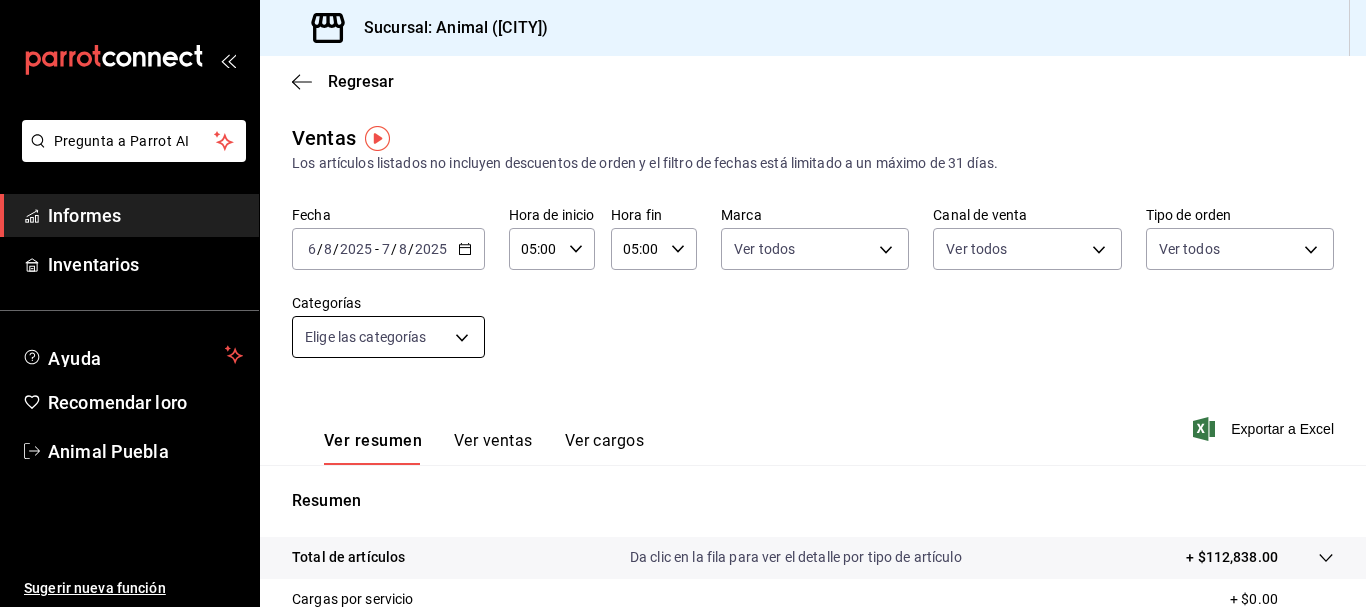 click on "Pregunta a Parrot AI Informes   Inventarios   Ayuda Recomendar loro   Animal [CITY]   Sugerir nueva función   Sucursal: Animal ([CITY]) Regresar Ventas Los artículos listados no incluyen descuentos de orden y el filtro de fechas está limitado a un máximo de 31 días. Fecha [DATE] [DATE] - [DATE] Hora de inicio [TIME] Hora de inicio Hora fin [TIME] Hora fin Marca Ver todos Canal de venta Ver todos Tipo de orden Ver todos Categorías Elige las categorías Ver resumen Ver ventas Ver cargos Exportar a Excel Resumen Total de artículos Da clic en la fila para ver el detalle por tipo de artículo + $112,838.00 Cargas por servicio + $0.00 Venta bruta = $112,838.00 Descuentos totales - $0.00 Certificados de regalo - $3,663.00 Venta total = $109,175.00 Impuestos - $15,058.62 Venta neta = $94,116.38 Texto original Valora esta traducción Tu opinión servirá para ayudar a mejorar el Traductor de Google Pregunta a Parrot AI Informes   Inventarios   Ayuda Recomendar loro   Animal [CITY]" at bounding box center (683, 303) 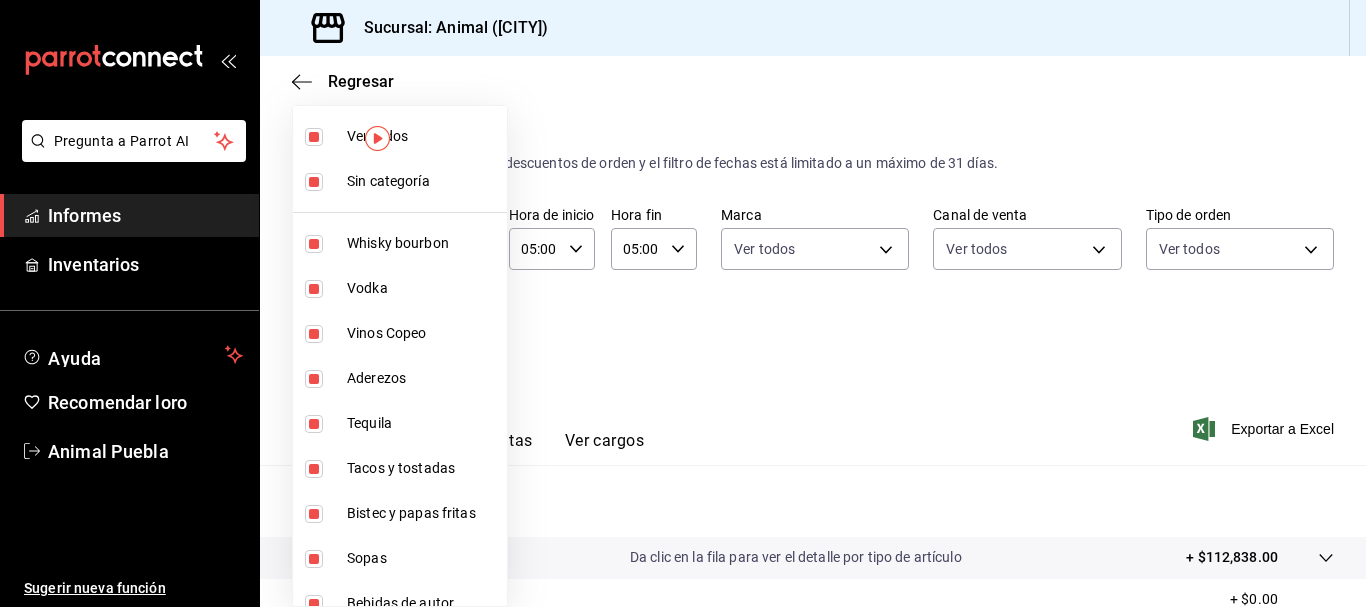 click on "Ver todos" at bounding box center (400, 136) 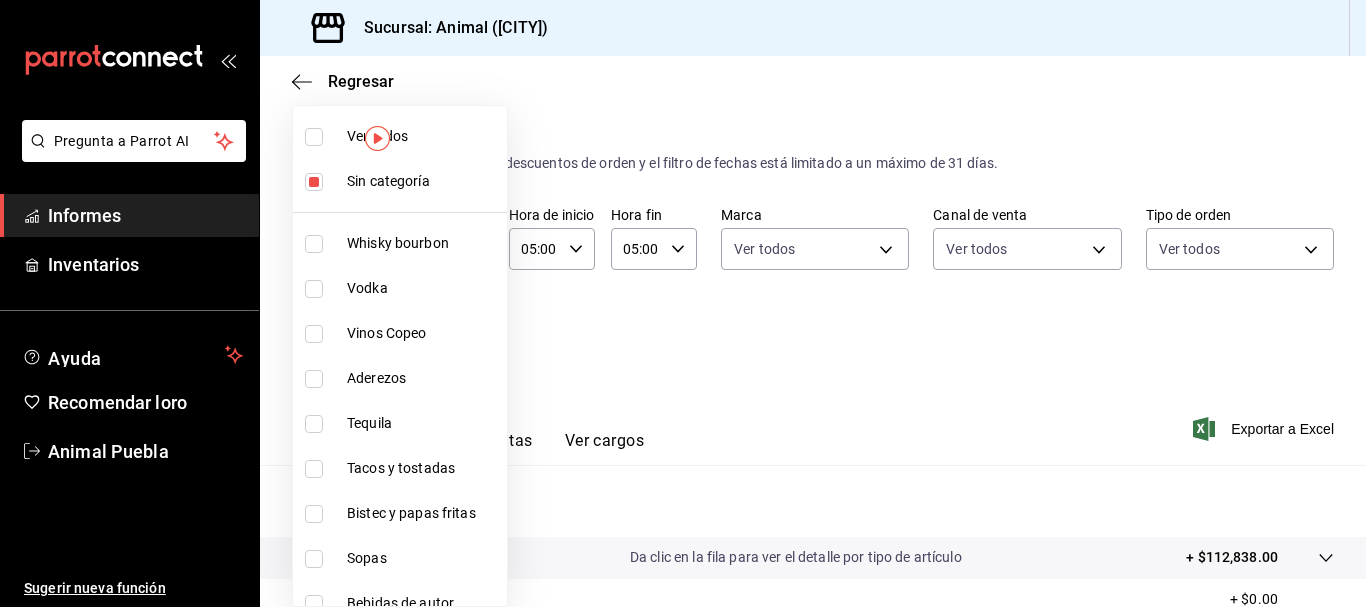 click on "Ver todos" at bounding box center (400, 136) 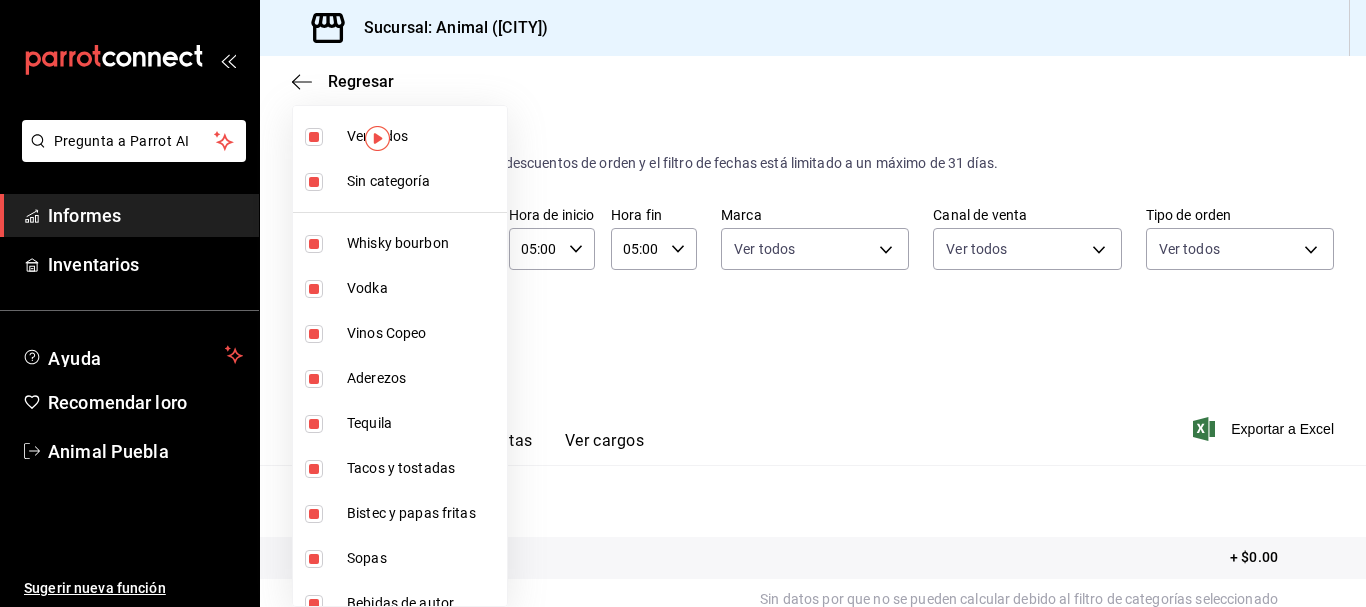 type on "696422f3-042f-4992-a796-20cec1d2addd,ab2f2cdd-2d2d-455a-bd59-969ed93fbee5,5744aca7-b297-4fa9-9b09-78319e15a19a,b506248c-58f2-4389-b6ee-284f96296529,bb1a731e-ceb9-4fc6-8d31-2495c2899b0b,bc0111f5-ccc3-43f9-b0dd-3b02ad1db878,9cdcdf4d-9013-45bb-bfe1-fd67cf0f42dc,68bf2e5d-d1a7-4687-9ad0-9f698ddbce40,29bee374-2281-4ad3-914d-cf2faade33a6,29d6f593-b65c-43a1-a9f8-8abdc5bf3146,e5aaec94-8176-47c9-b966-02070b32fd00,1934c55d-d62a-4969-b3cb-015061cfd717,938bedf1-3a4e-4db7-91a8-75ba5009a8d1,4ad4ea8b-e8e5-4077-b9df-a1af3964c2e4,f2c4d539-9b42-4a75-bfe5-d98e282a7149,dd54264f-4648-4219-8f26-fce7fd56a850,dc3eb4c7-0f7b-482c-81e0-07611947252a,bf03b557-b614-413b-8cad-6e4716771c81,d82edd64-7f6a-4183-87d5-f421de849cd2,967d9e88-555e-41bd-9282-d2bceab1eca3,97f134e4-7fbb-4283-969c-3131b82d02a9,0df249de-af0b-42cf-b9ea-50cb69fb0eec,0d5053c5-7629-4ed4-b80d-35fb1ff83255,fb45410e-c693-4718-9d8d-aa3a547692d5,9b3414e2-eccc-481f-98a9-7474ee5b8ebd,4b51aaca-b8b0-4c9d-931a-b573a660904c,66821230-98a9-416d-a83d-cf9dcdebc7a2,5b224365-012c-4753-98e..." 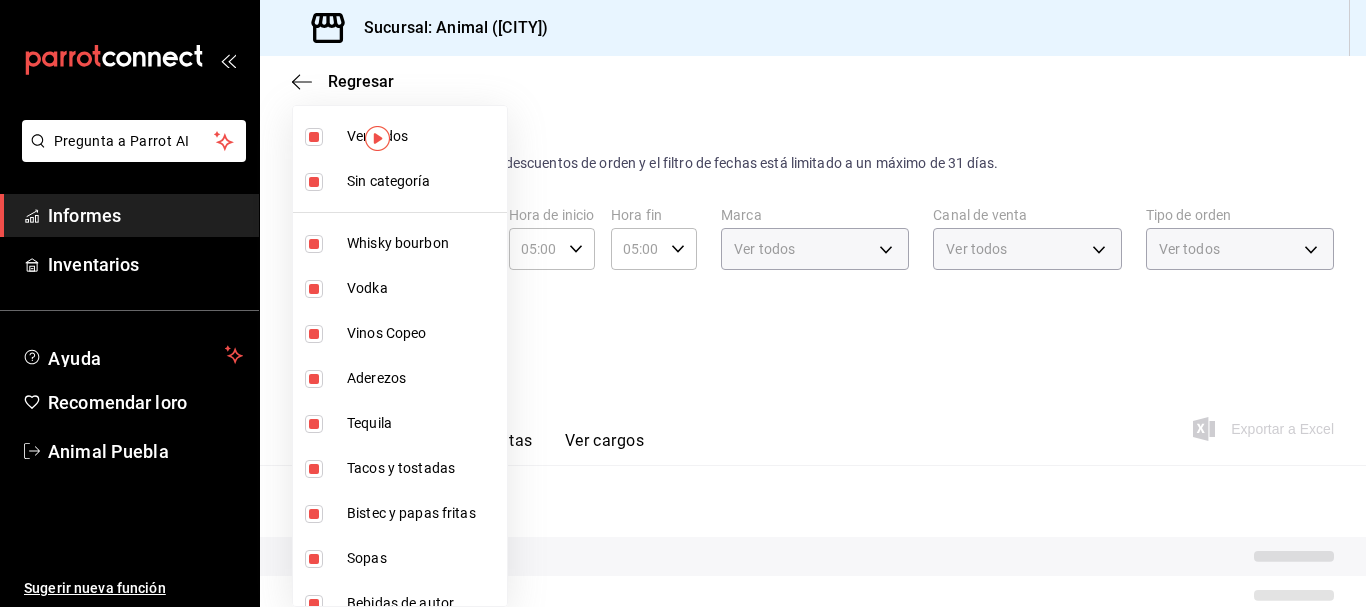 click at bounding box center (683, 303) 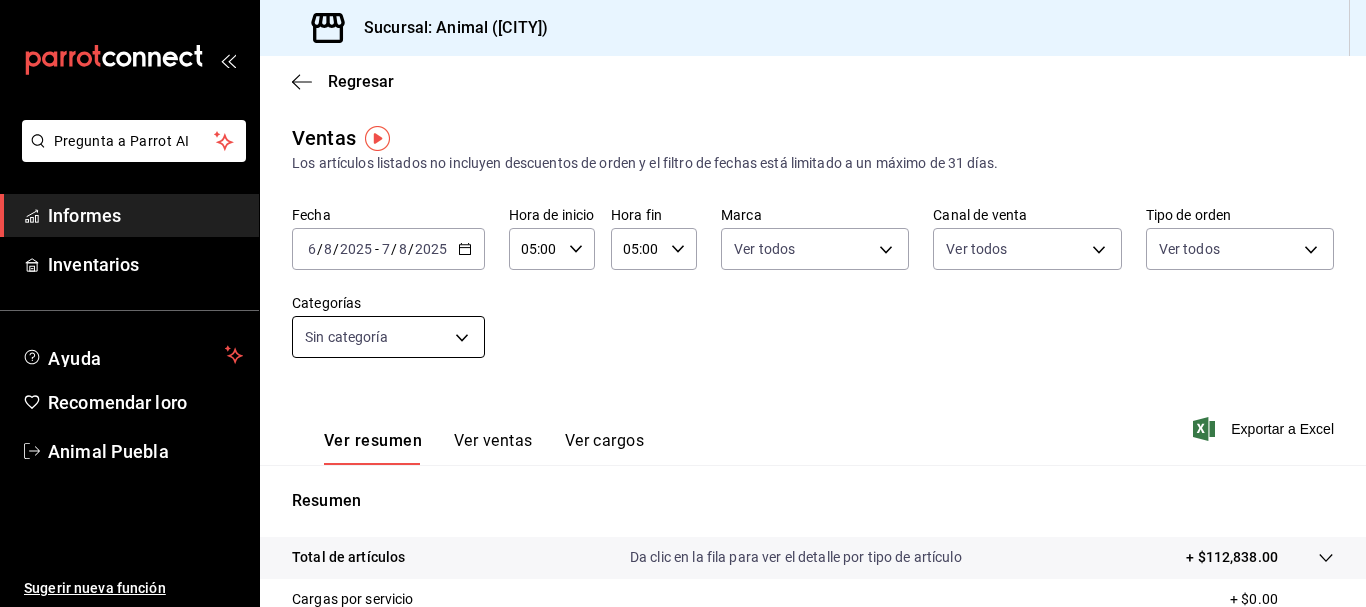 click on "Pregunta a Parrot AI Informes   Inventarios   Ayuda Recomendar loro   Animal [CITY]   Sugerir nueva función   Sucursal: Animal ([CITY]) Regresar Ventas Los artículos listados no incluyen descuentos de orden y el filtro de fechas está limitado a un máximo de 31 días. Fecha [DATE] [DATE] - [DATE] Hora de inicio [TIME] Hora de inicio Hora fin [TIME] Hora fin Marca Ver todos Canal de venta Ver todos Tipo de orden Ver todos Categorías Sin categoría Ver resumen Ver ventas Ver cargos Exportar a Excel Resumen Total de artículos Da clic en la fila para ver el detalle por tipo de artículo + $112,838.00 Cargas por servicio + $0.00 Venta bruta = $112,838.00 Descuentos totales - $0.00 Certificados de regalo - $3,663.00 Venta total = $109,175.00 Impuestos - $15,058.62 Venta neta = $94,116.38 Texto original Valora esta traducción Tu opinión servirá para ayudar a mejorar el Traductor de Google Pregunta a Parrot AI Informes   Inventarios   Ayuda Recomendar loro   Animal [CITY]" at bounding box center [683, 303] 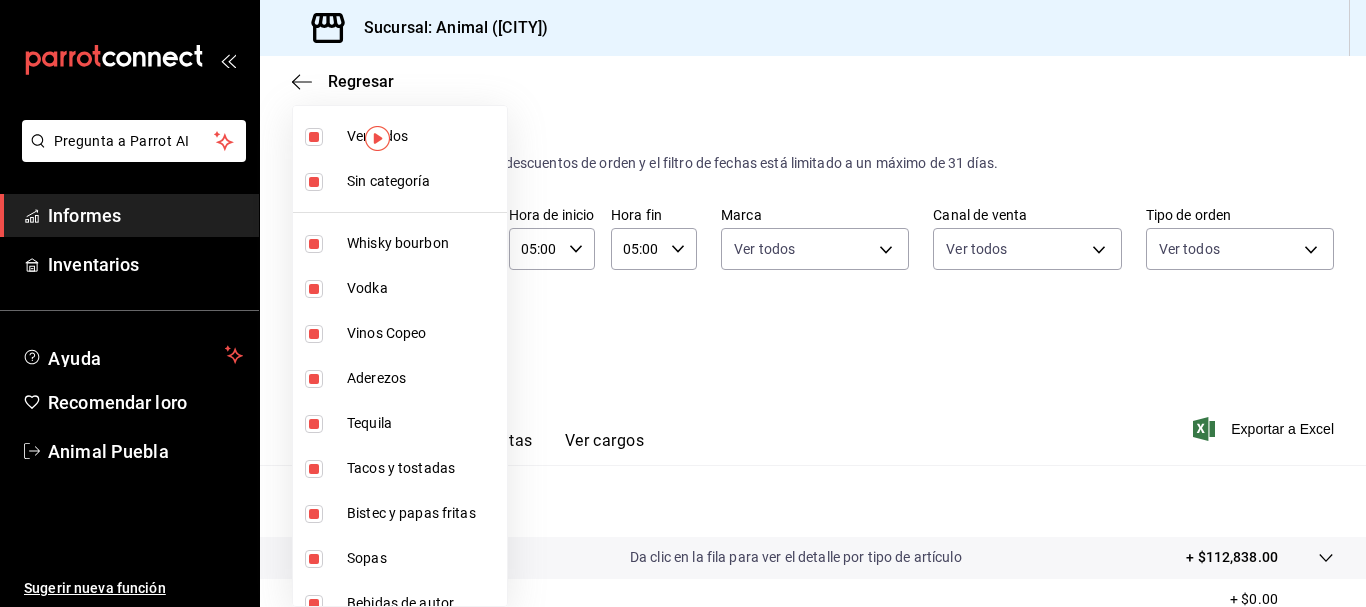 click at bounding box center [314, 182] 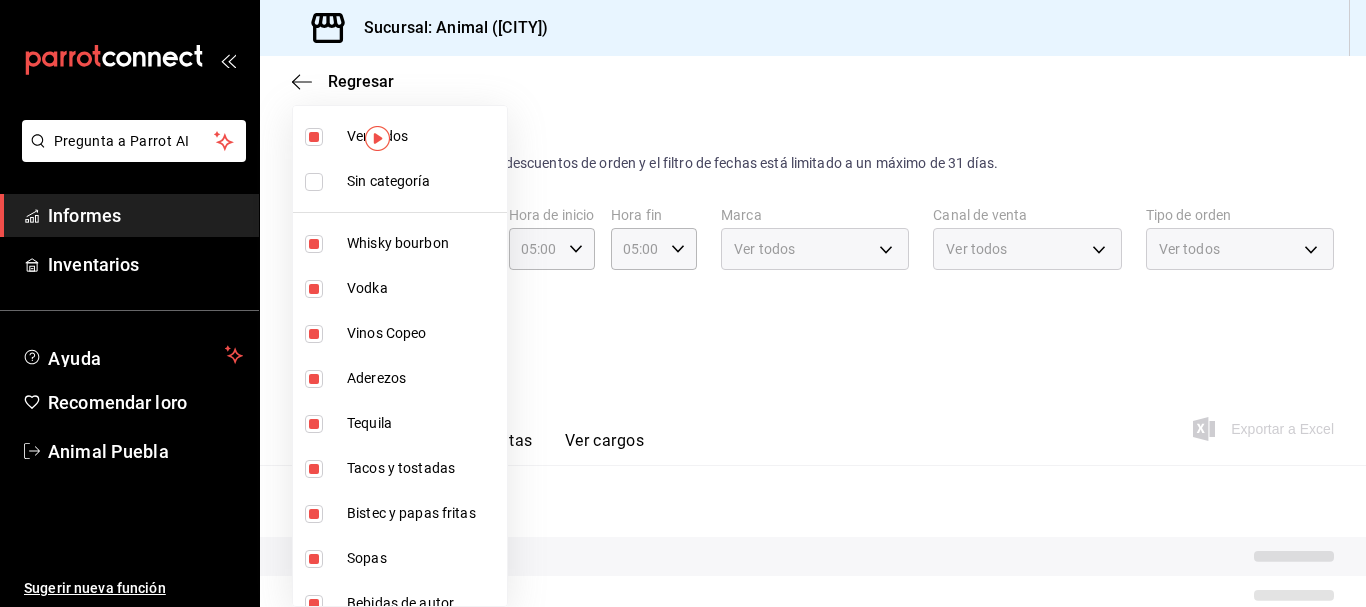 click at bounding box center [683, 303] 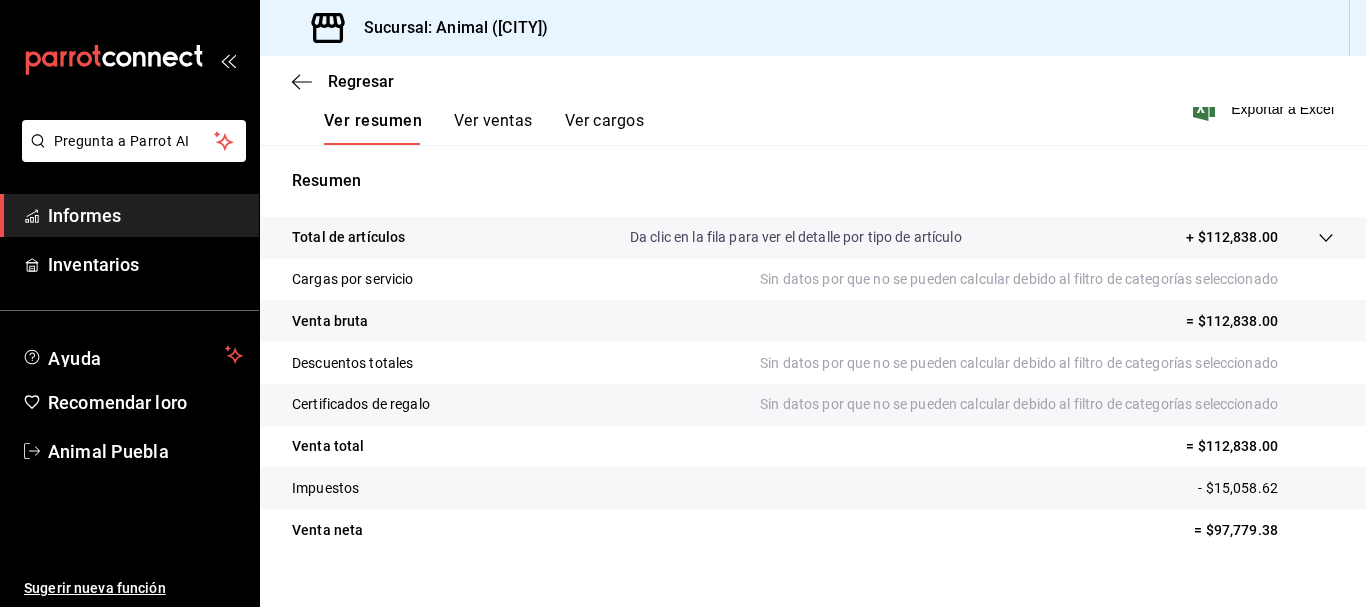 scroll, scrollTop: 328, scrollLeft: 0, axis: vertical 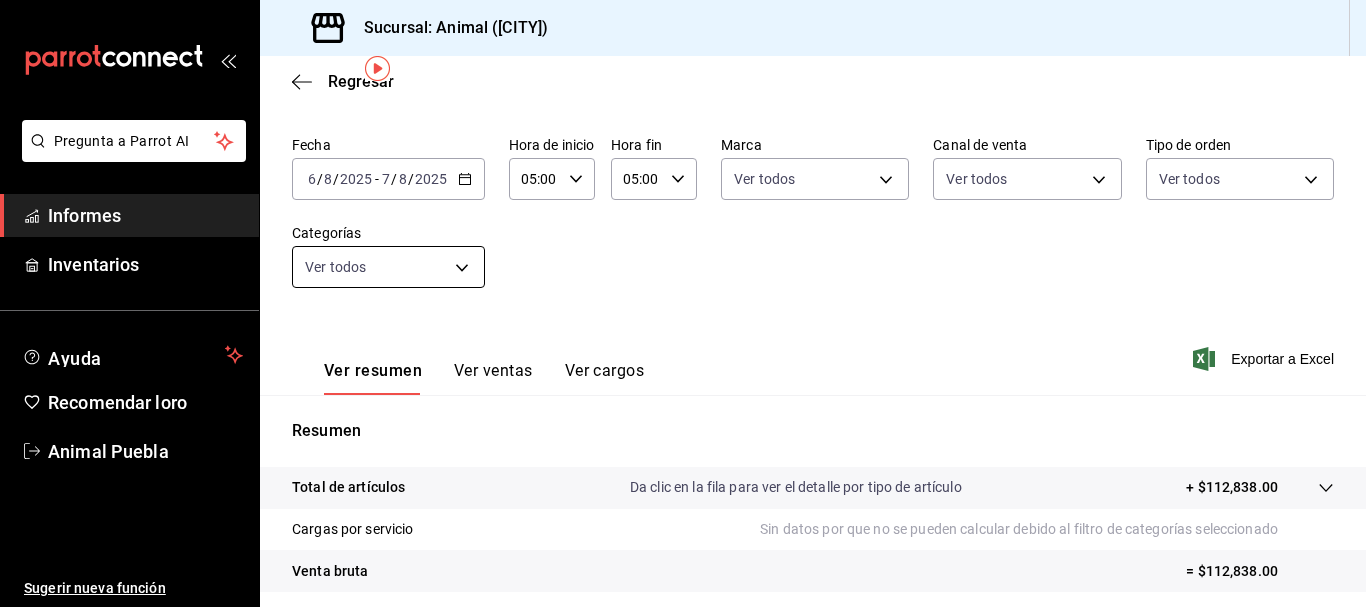 click on "Pregunta a Parrot AI Informes   Inventarios   Ayuda Recomendar loro   Animal [CITY]   Sugerir nueva función   Sucursal: Animal ([CITY]) Regresar Ventas Los artículos listados no incluyen descuentos de orden y el filtro de fechas está limitado a un máximo de 31 días. Fecha [DATE] [DATE] - [DATE] Hora de inicio [TIME] Hora de inicio Hora fin [TIME] Hora fin Marca Ver todos Canal de venta Ver todos Tipo de orden Ver todos Categorías Ver todos Ver resumen Ver ventas Ver cargos Exportar a Excel Resumen Total de artículos Da clic en la fila para ver el detalle por tipo de artículo + $112,838.00 Cargas por servicio Sin datos por que no se pueden calcular debido al filtro de categorías seleccionado Venta bruta = $112,838.00 Descuentos totales Sin datos por que no se pueden calcular debido al filtro de categorías seleccionado Certificados de regalo Sin datos por que no se pueden calcular debido al filtro de categorías seleccionado Venta total = $112,838.00 Impuestos - $15,058.62" at bounding box center (683, 303) 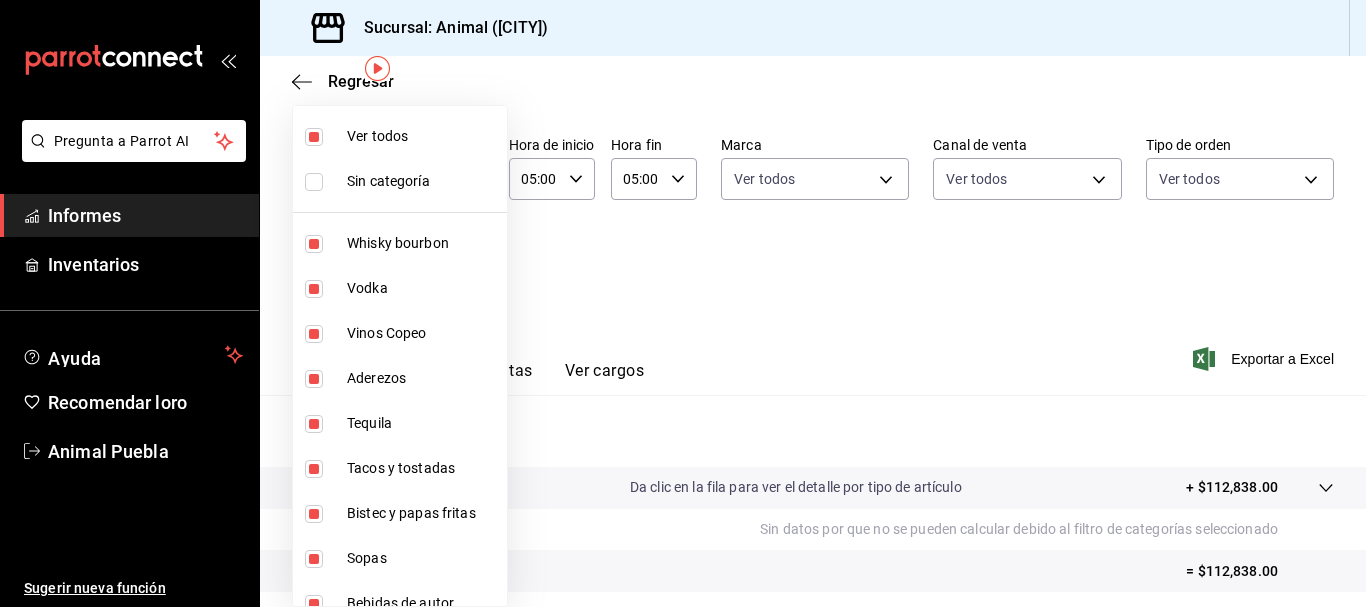 click at bounding box center (318, 182) 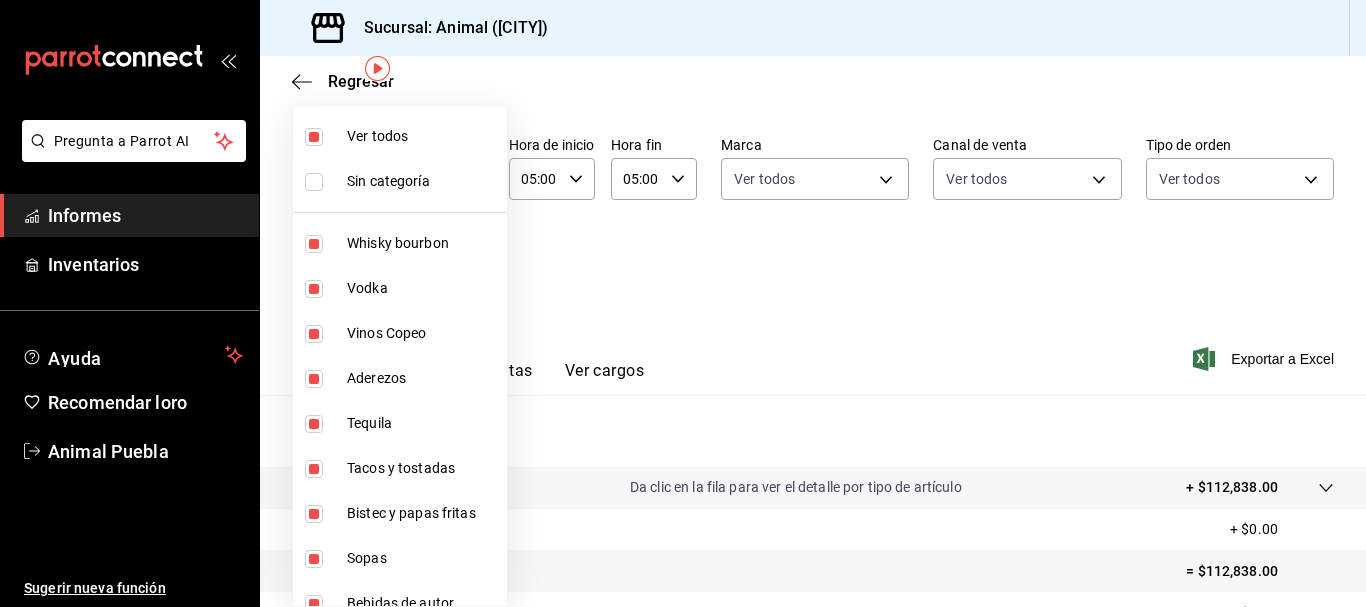 click at bounding box center (314, 182) 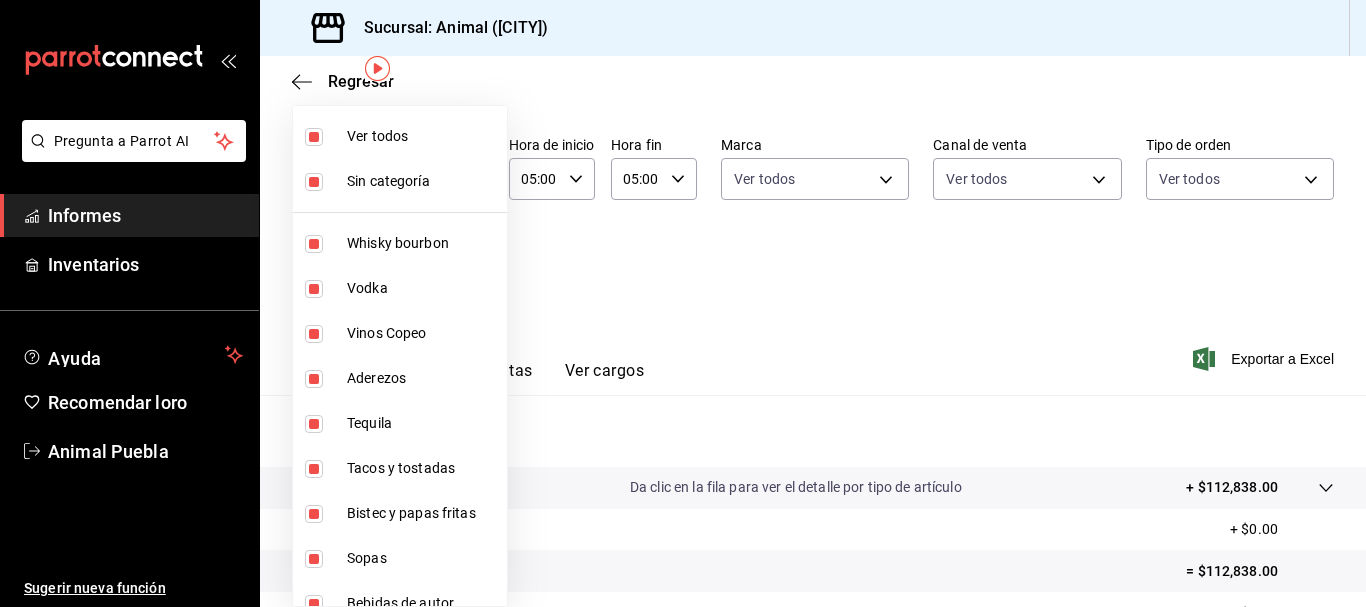 click at bounding box center [683, 303] 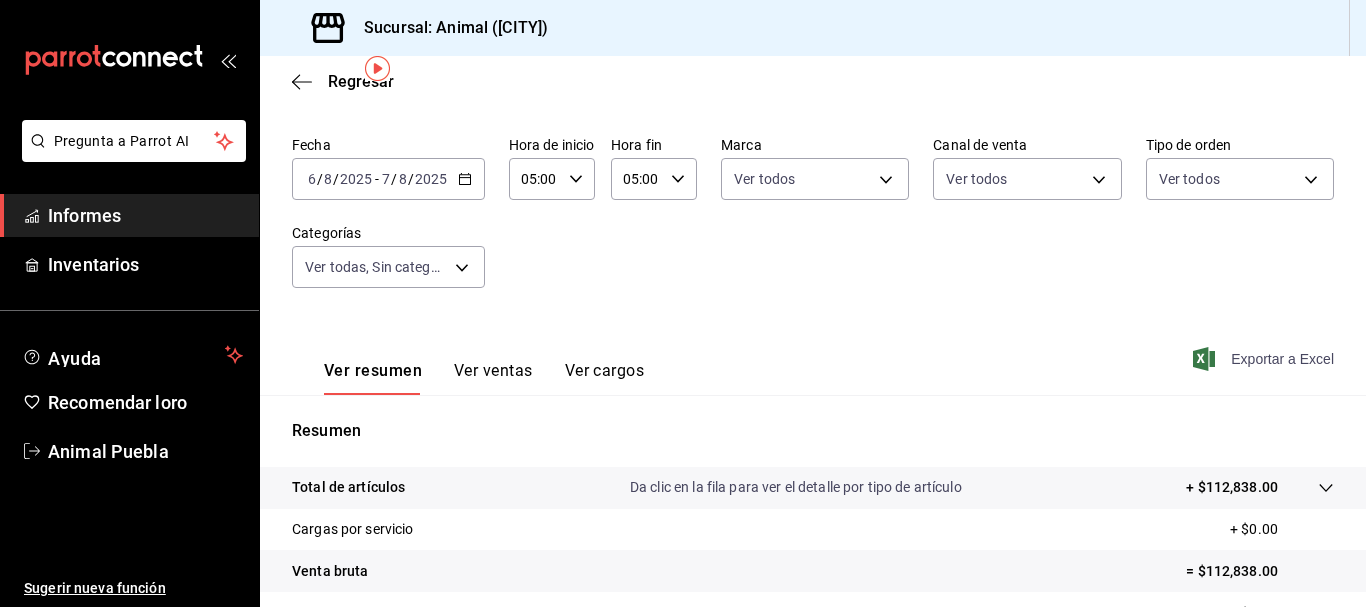 click on "Exportar a Excel" at bounding box center [1265, 359] 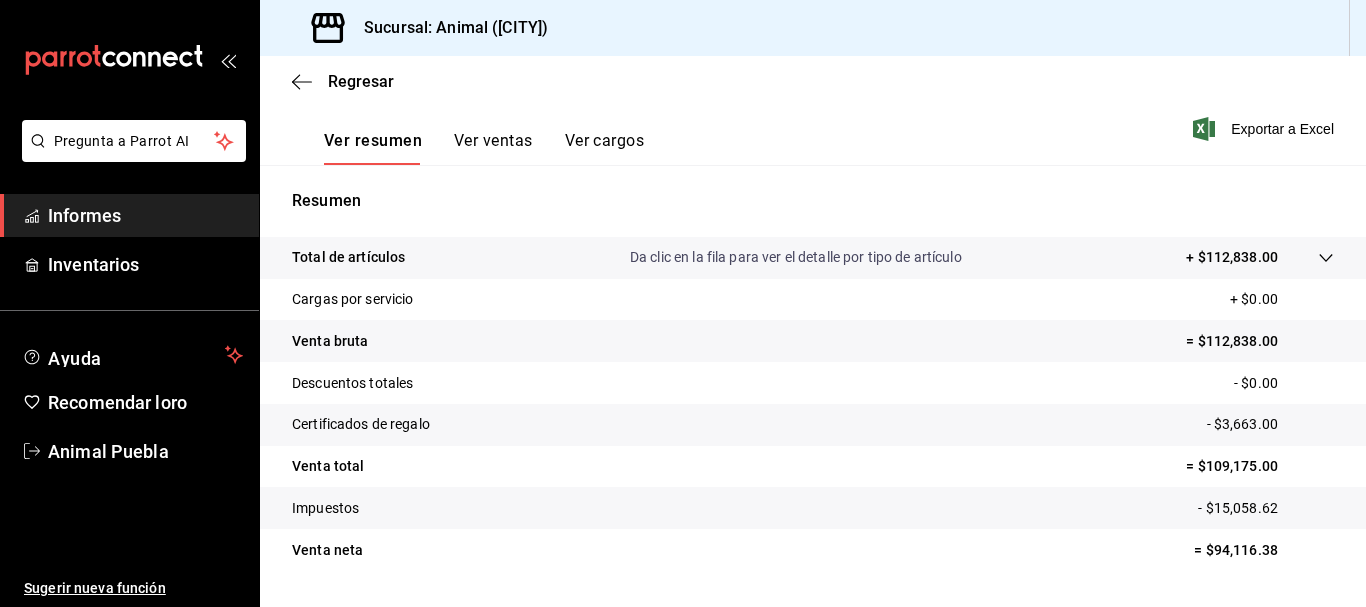 scroll, scrollTop: 303, scrollLeft: 0, axis: vertical 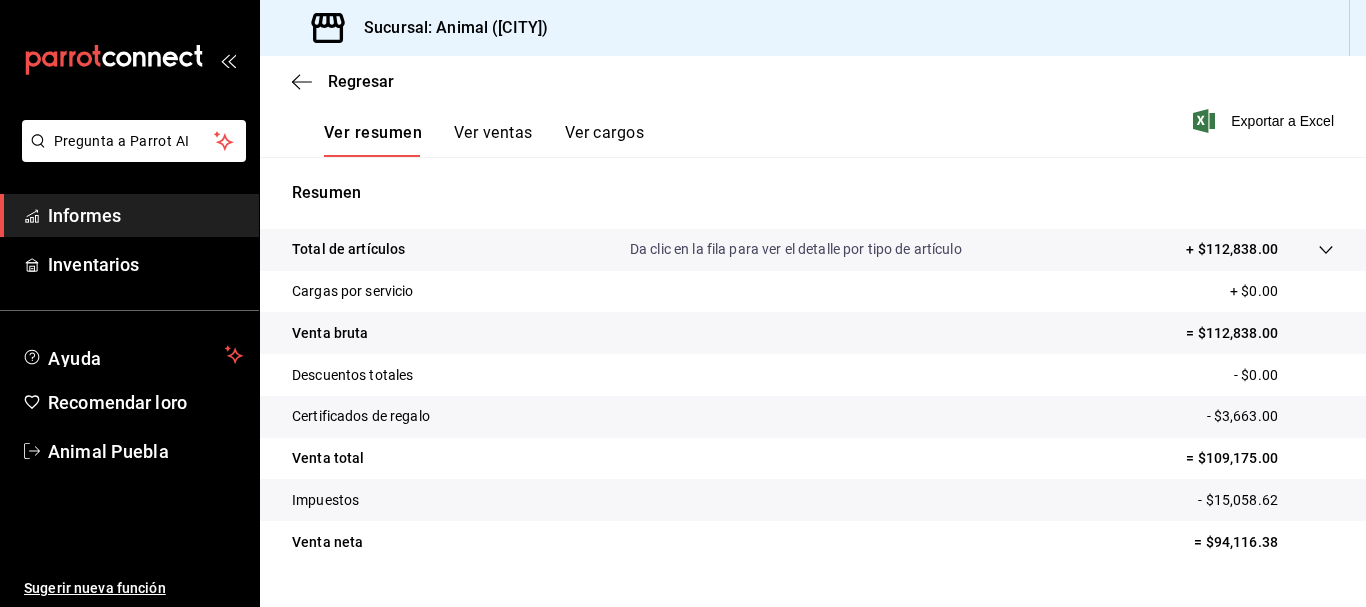 click on "Ver ventas" at bounding box center [493, 132] 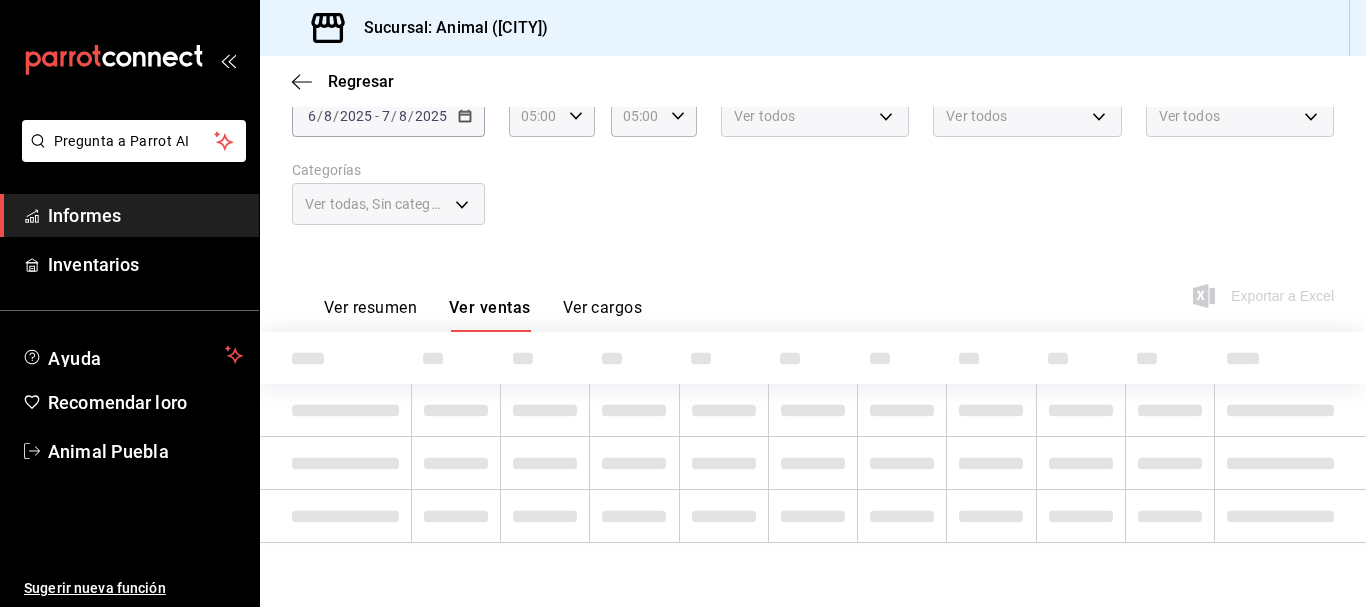 scroll, scrollTop: 308, scrollLeft: 0, axis: vertical 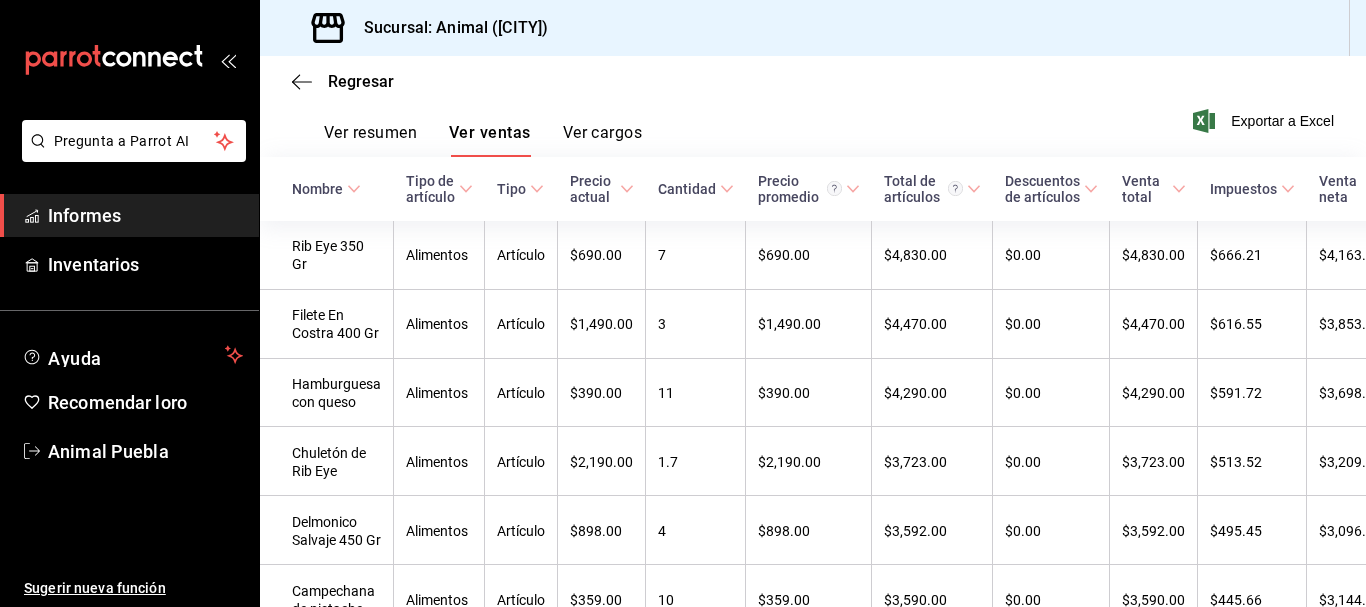click on "Ver cargos" at bounding box center (603, 132) 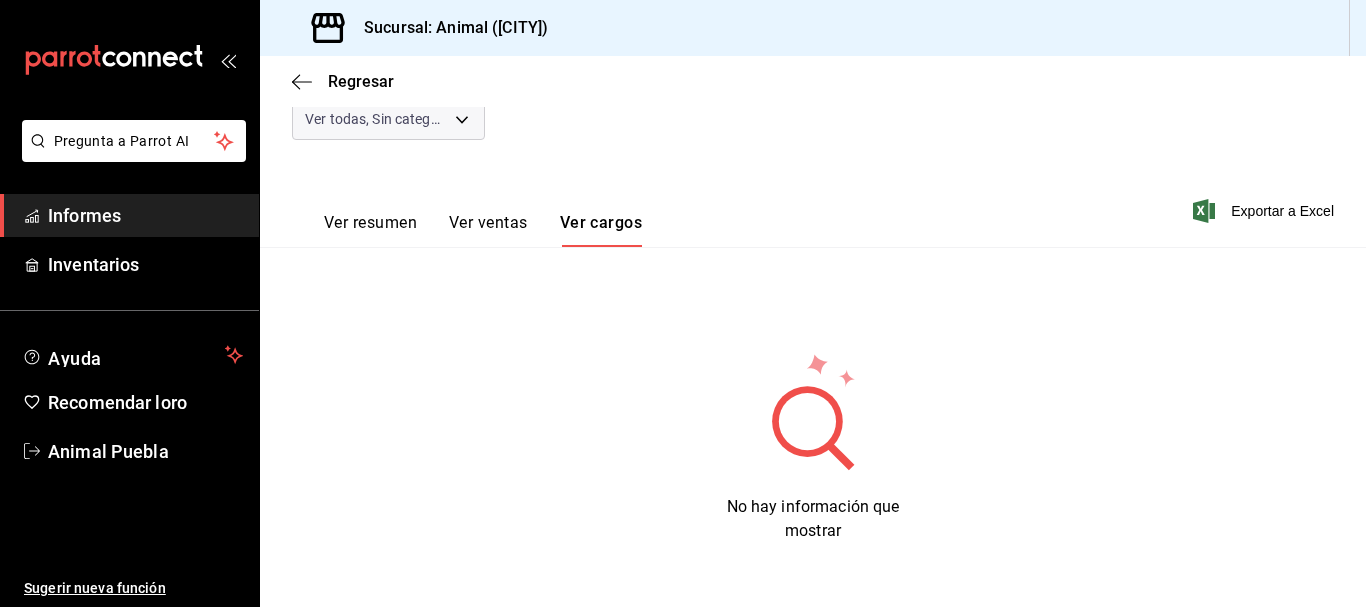 scroll, scrollTop: 216, scrollLeft: 0, axis: vertical 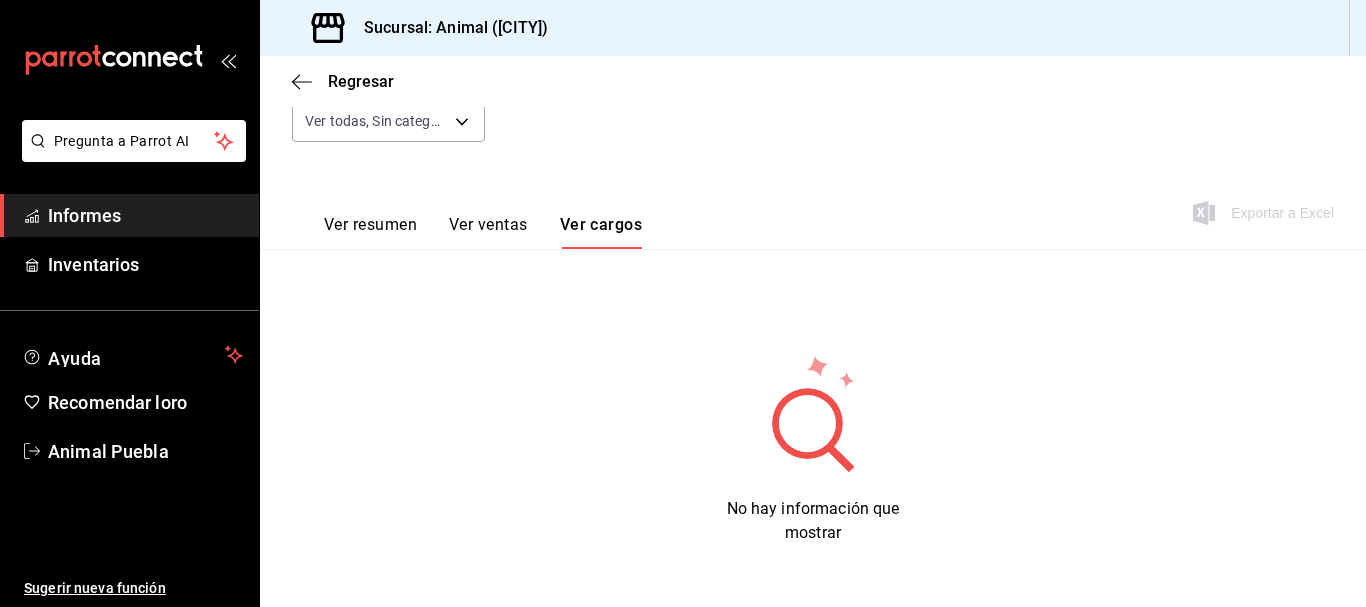 click on "Ver resumen" at bounding box center (370, 224) 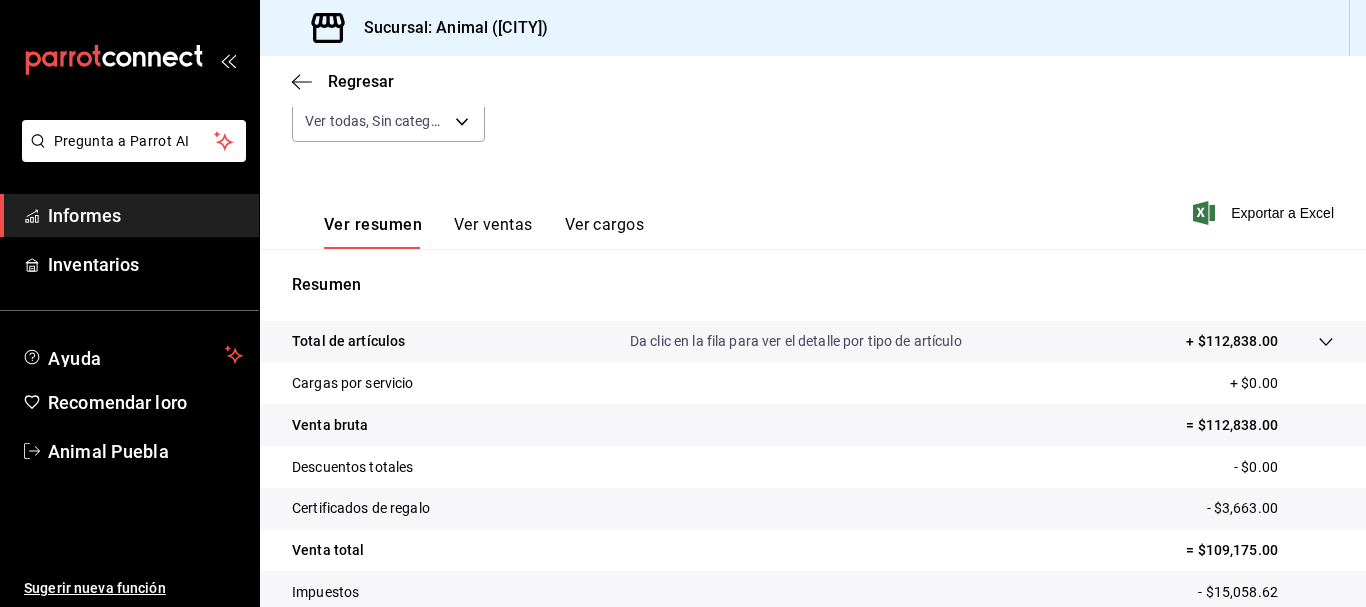 click 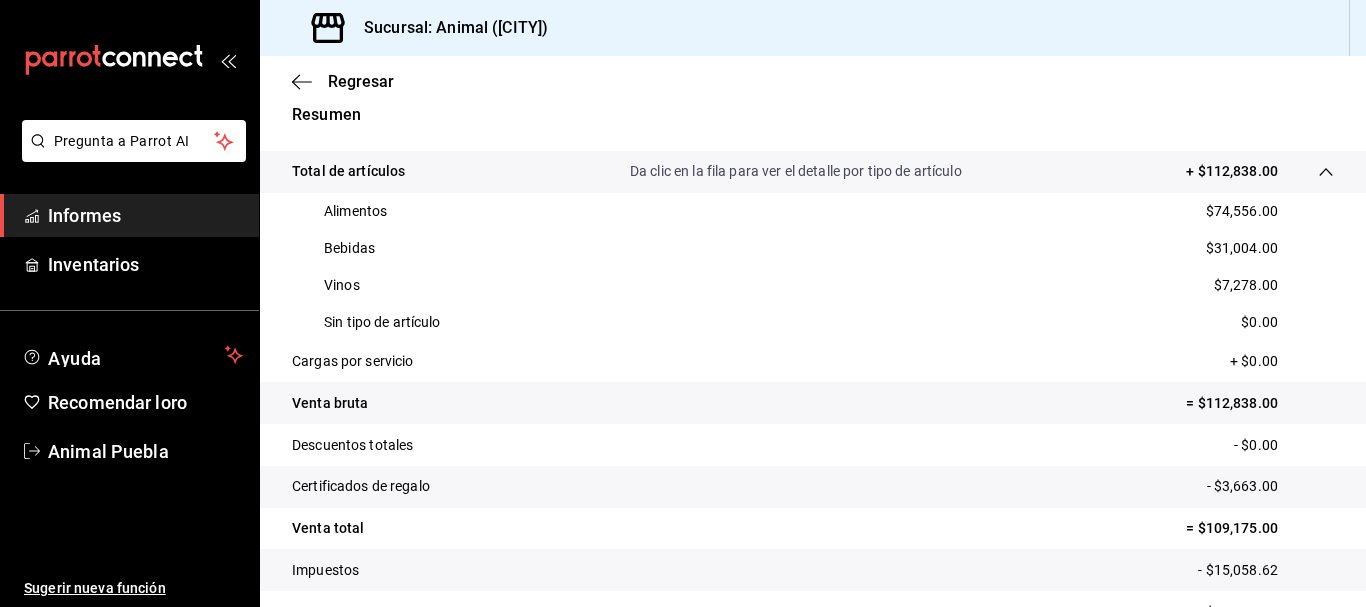 scroll, scrollTop: 388, scrollLeft: 0, axis: vertical 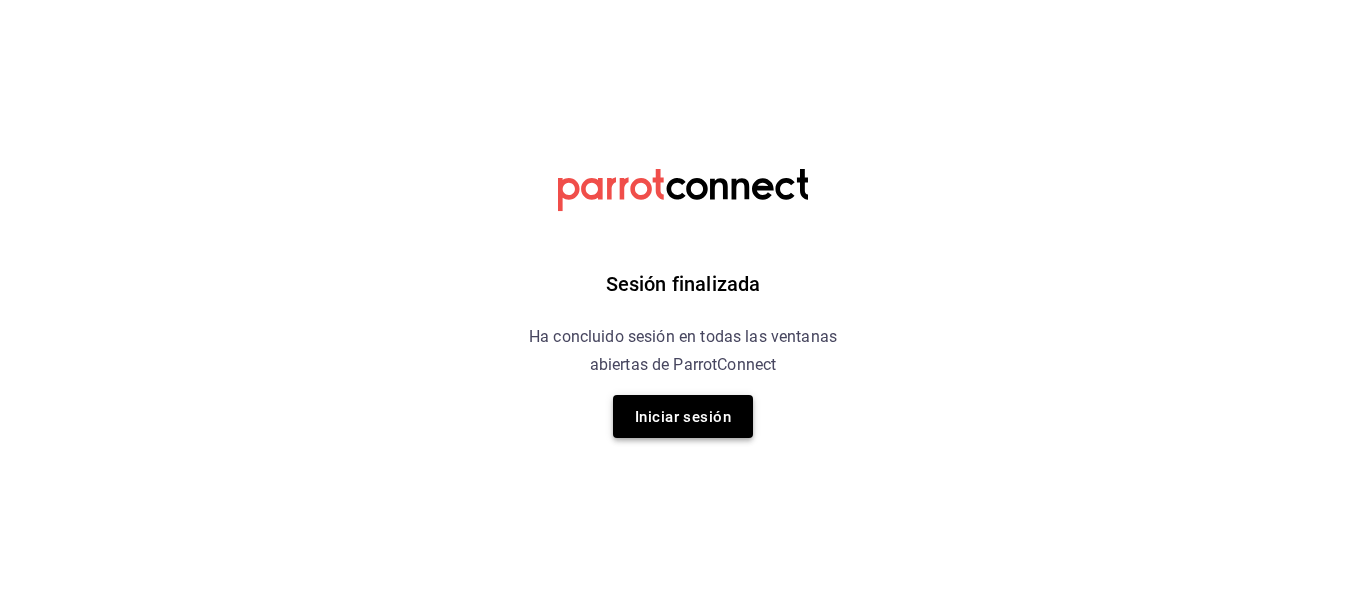 click on "Iniciar sesión" at bounding box center (683, 417) 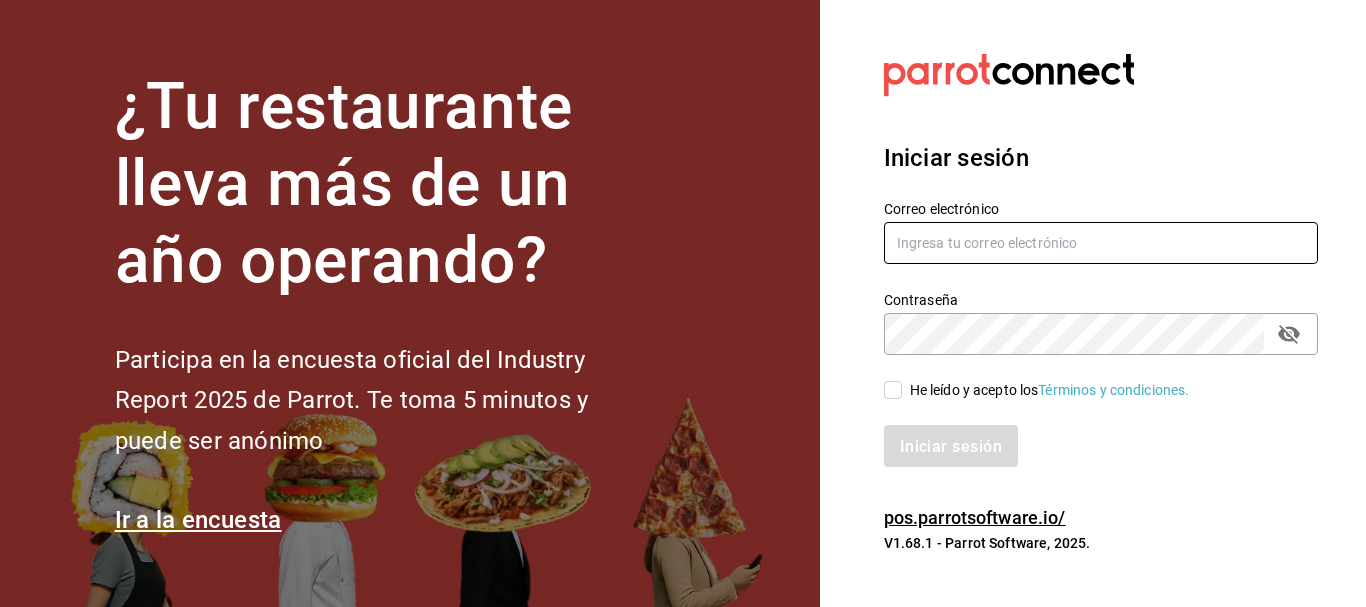 type on "support@[EXAMPLE.COM]" 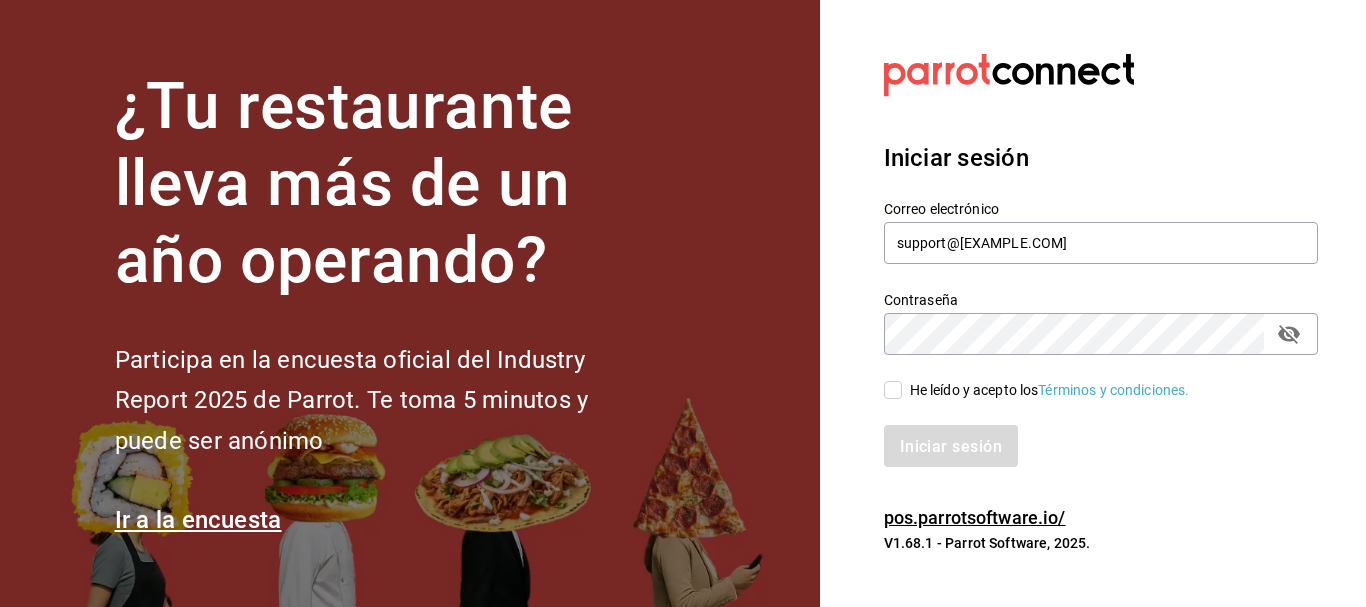 click on "He leído y acepto los  Términos y condiciones." at bounding box center (1046, 390) 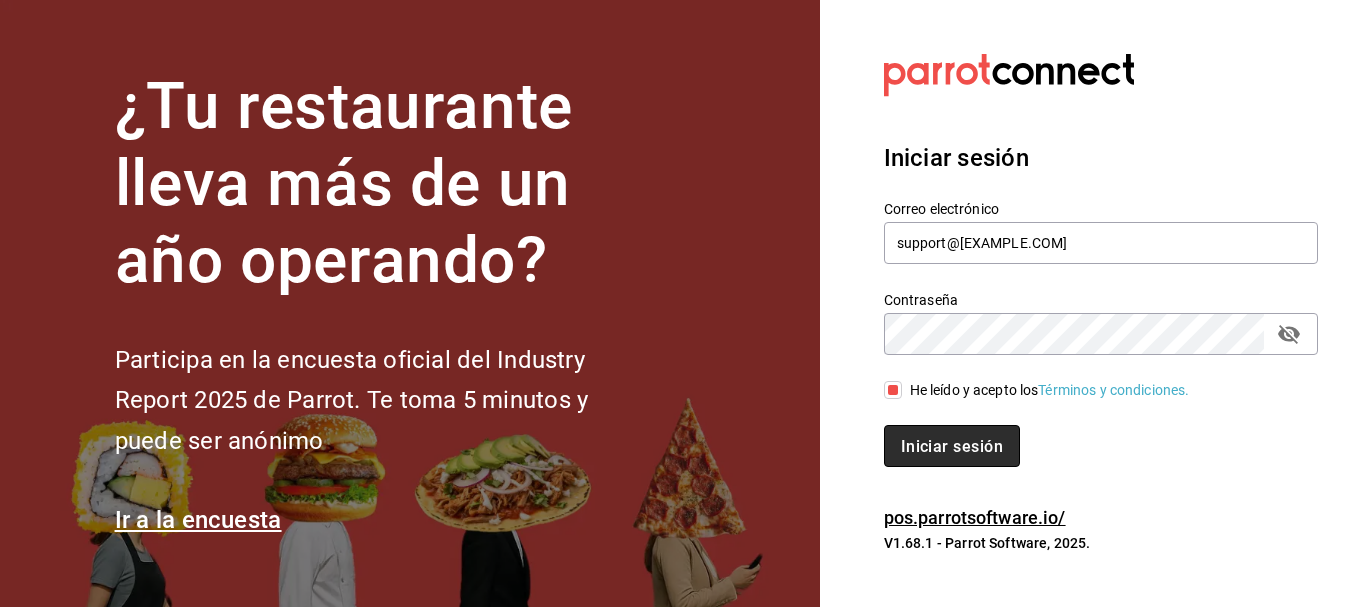 click on "Iniciar sesión" at bounding box center [952, 445] 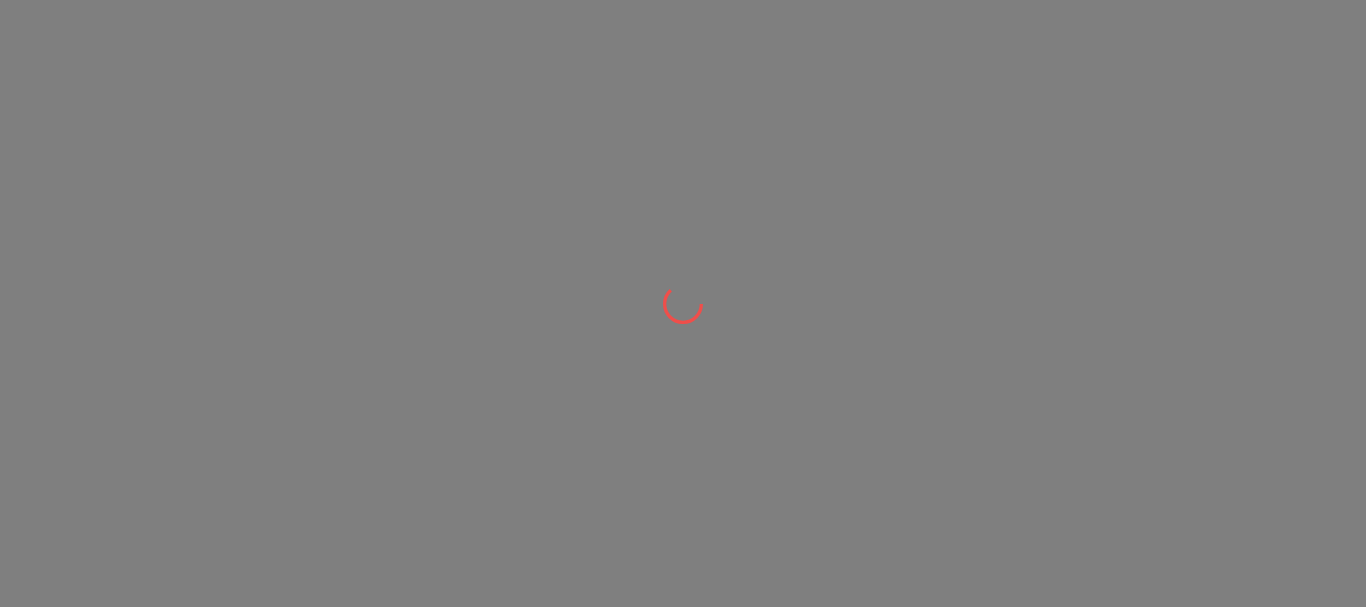 scroll, scrollTop: 0, scrollLeft: 0, axis: both 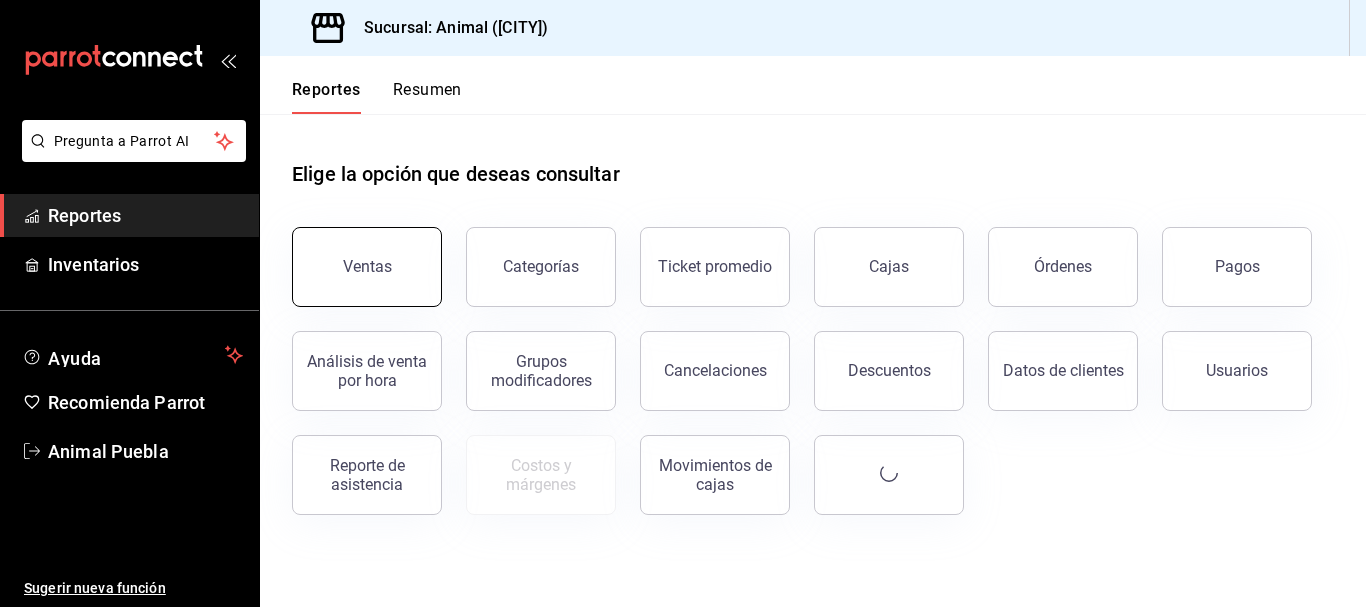 click on "Ventas" at bounding box center (367, 266) 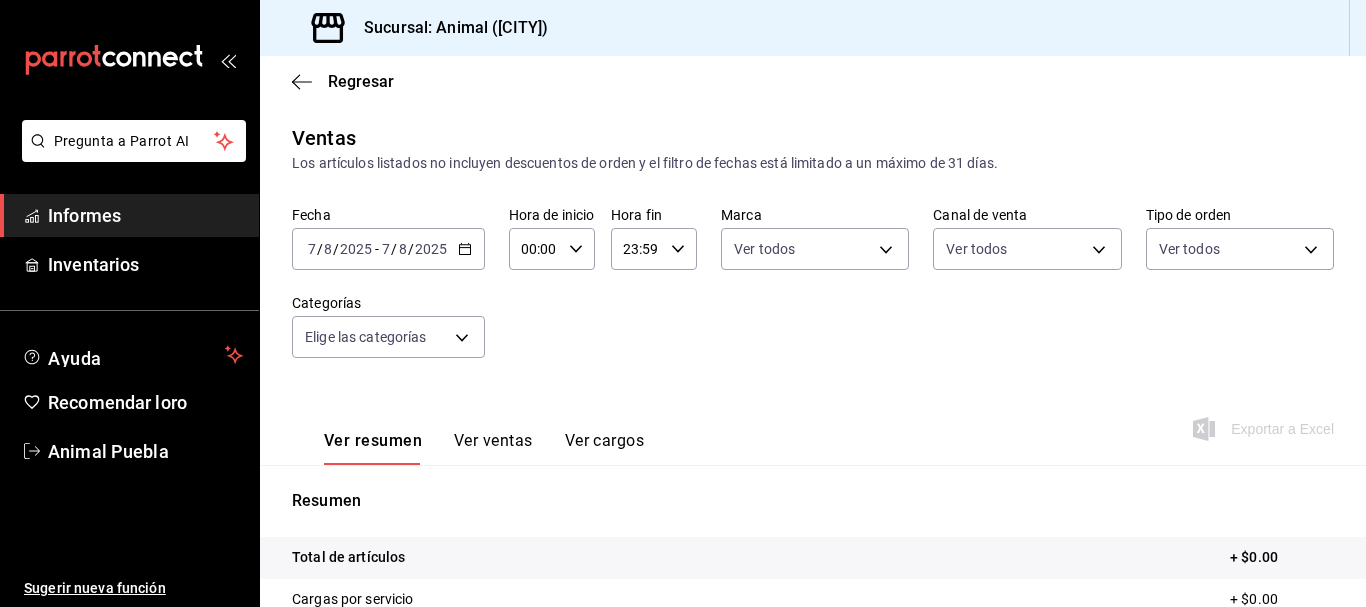 click 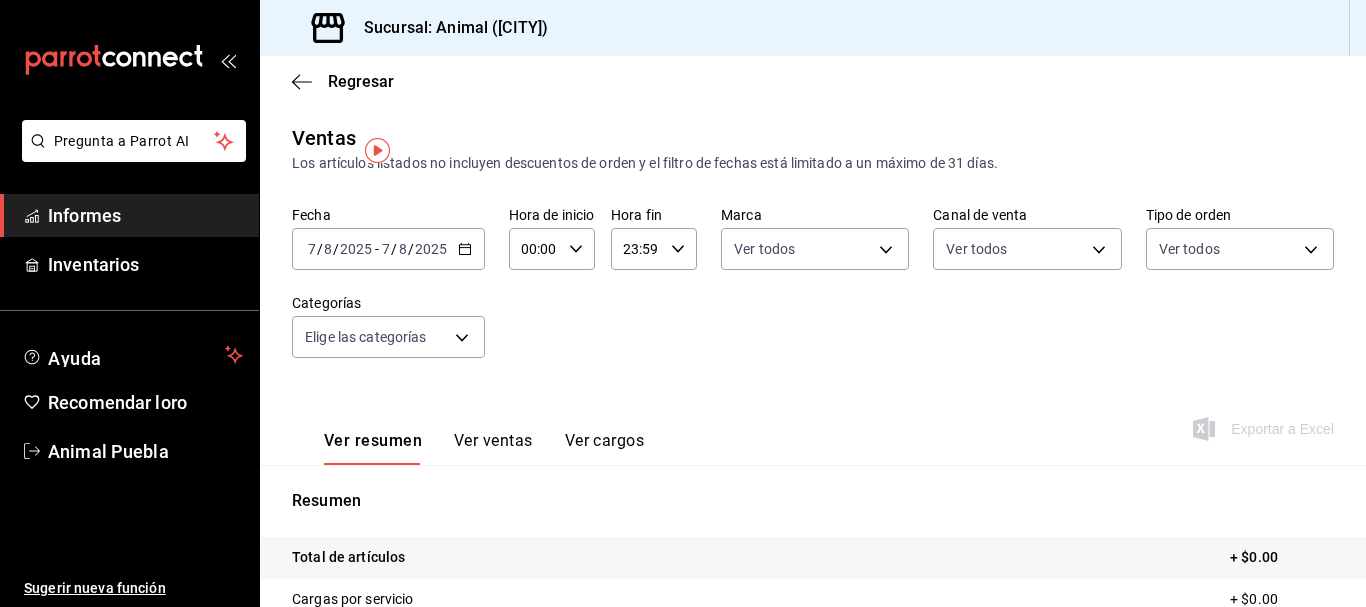 click on "/" at bounding box center (411, 249) 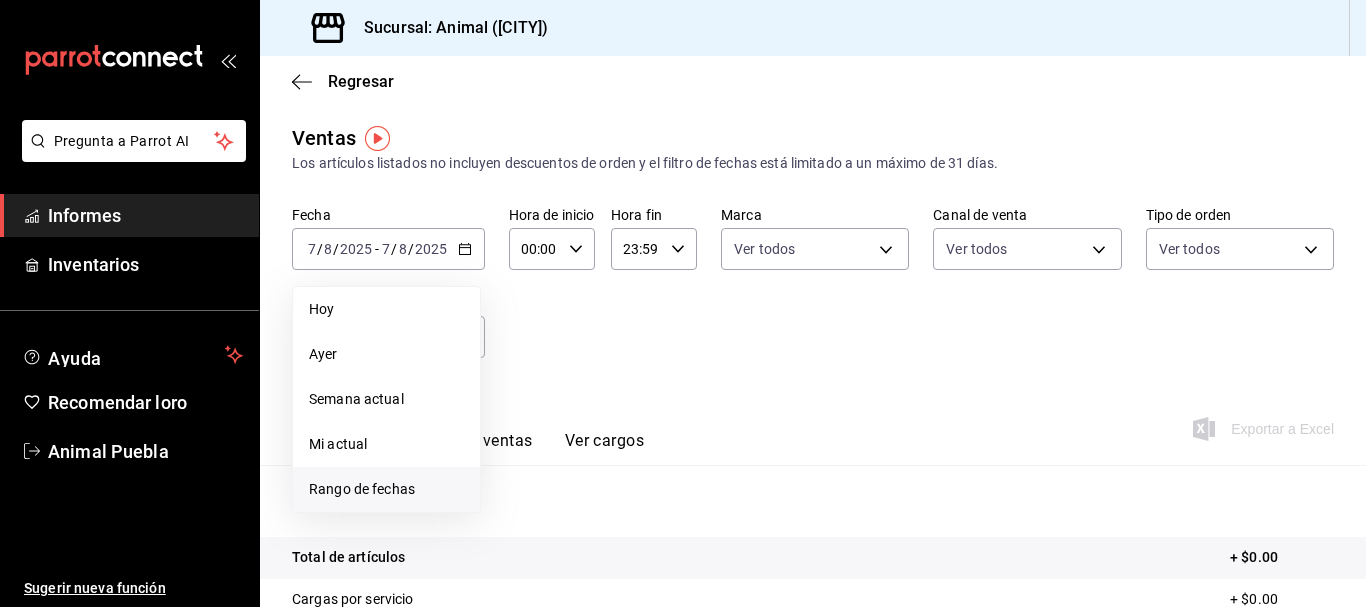 click on "Rango de fechas" at bounding box center (362, 489) 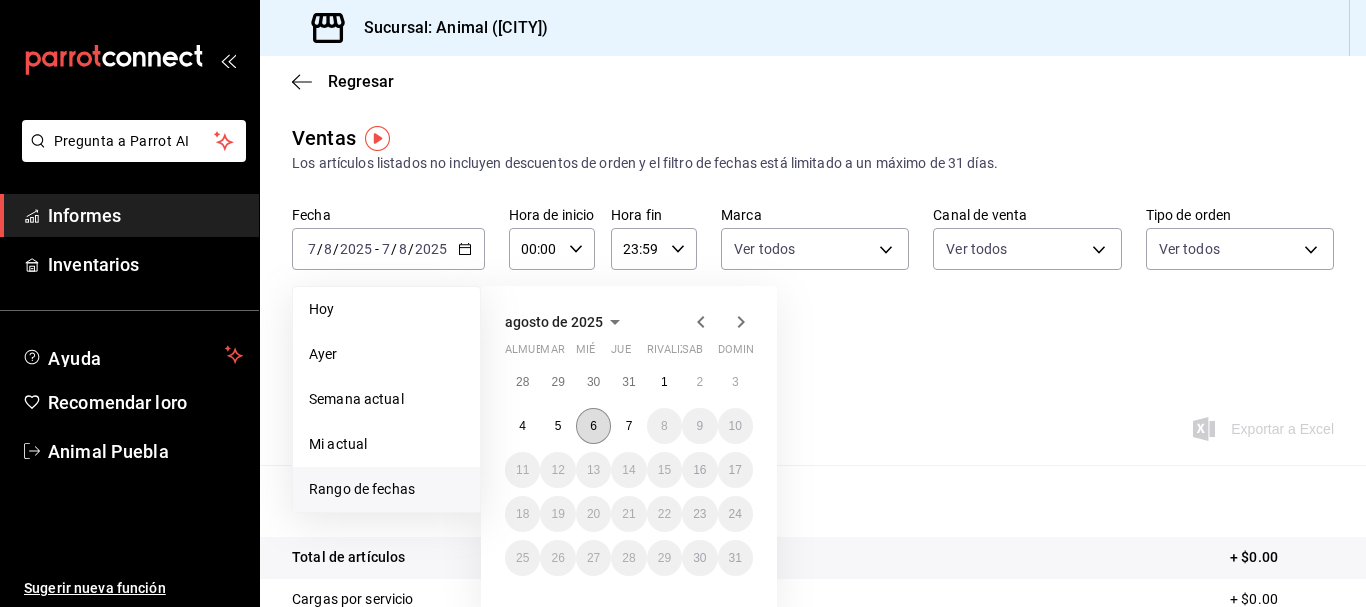 click on "6" at bounding box center (593, 426) 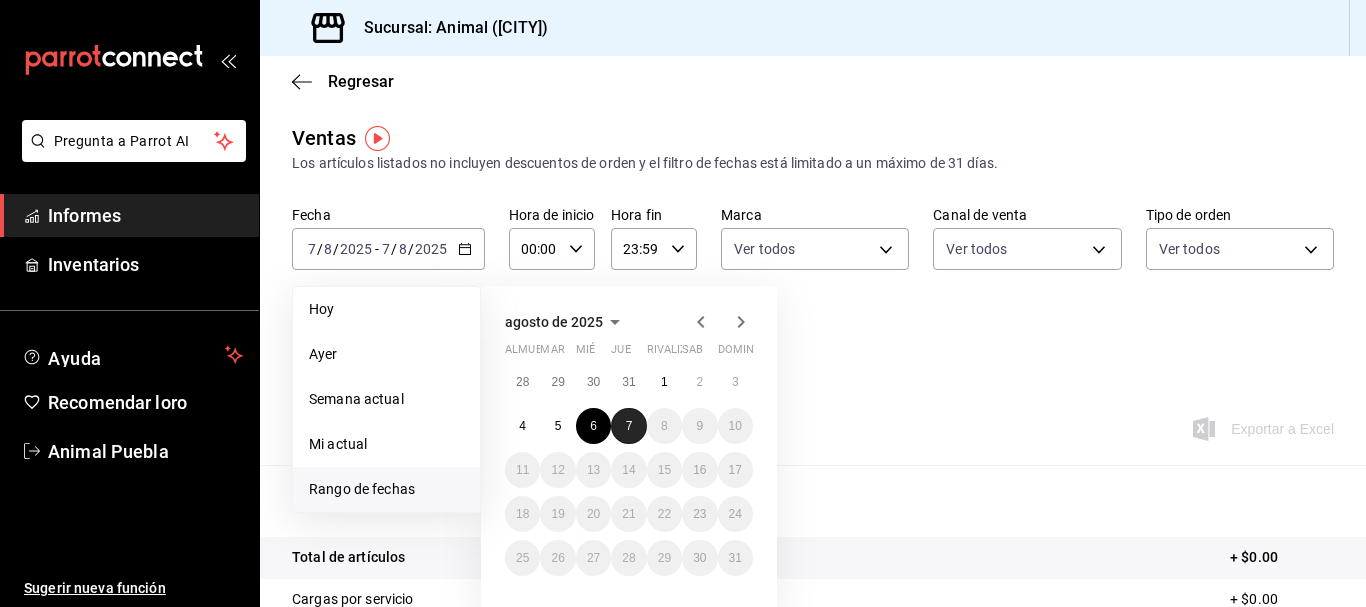 click on "7" at bounding box center [629, 426] 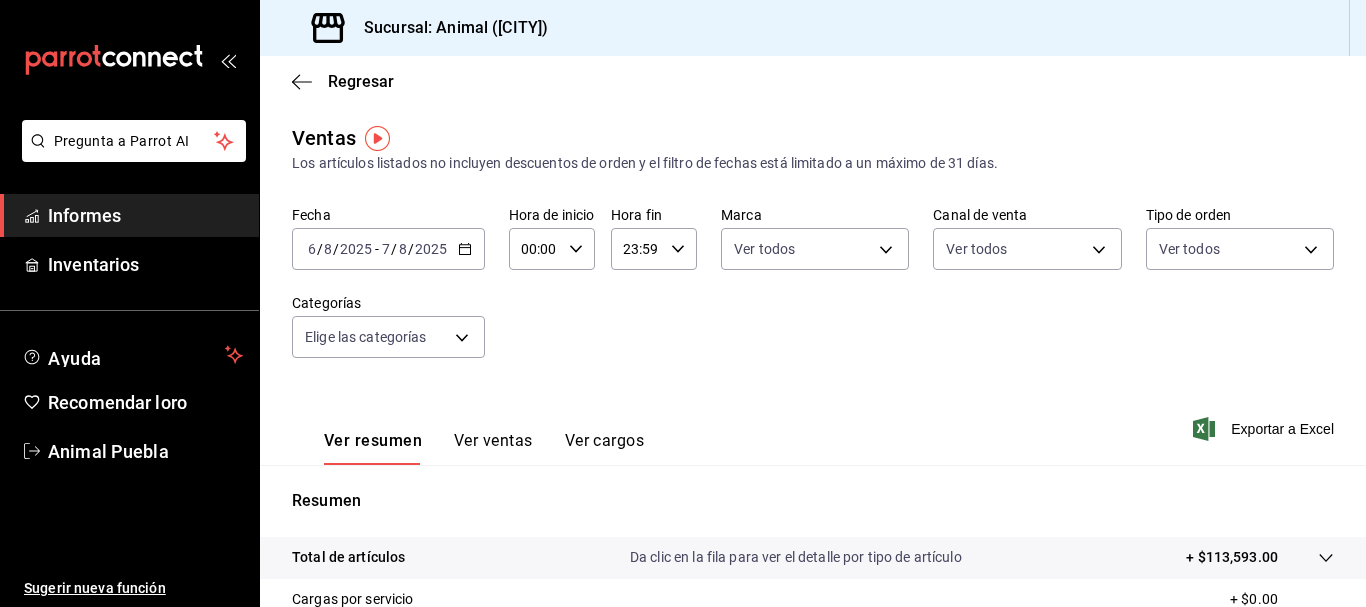 click on "00:00" at bounding box center [535, 249] 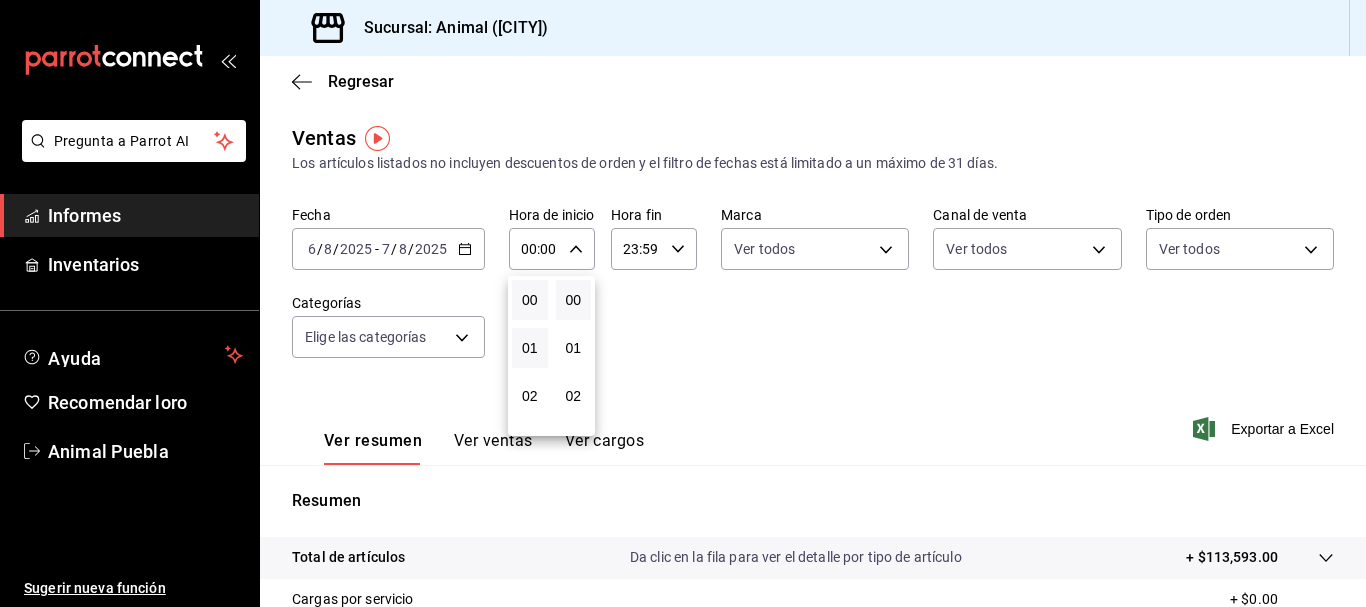 click on "01" at bounding box center [530, 348] 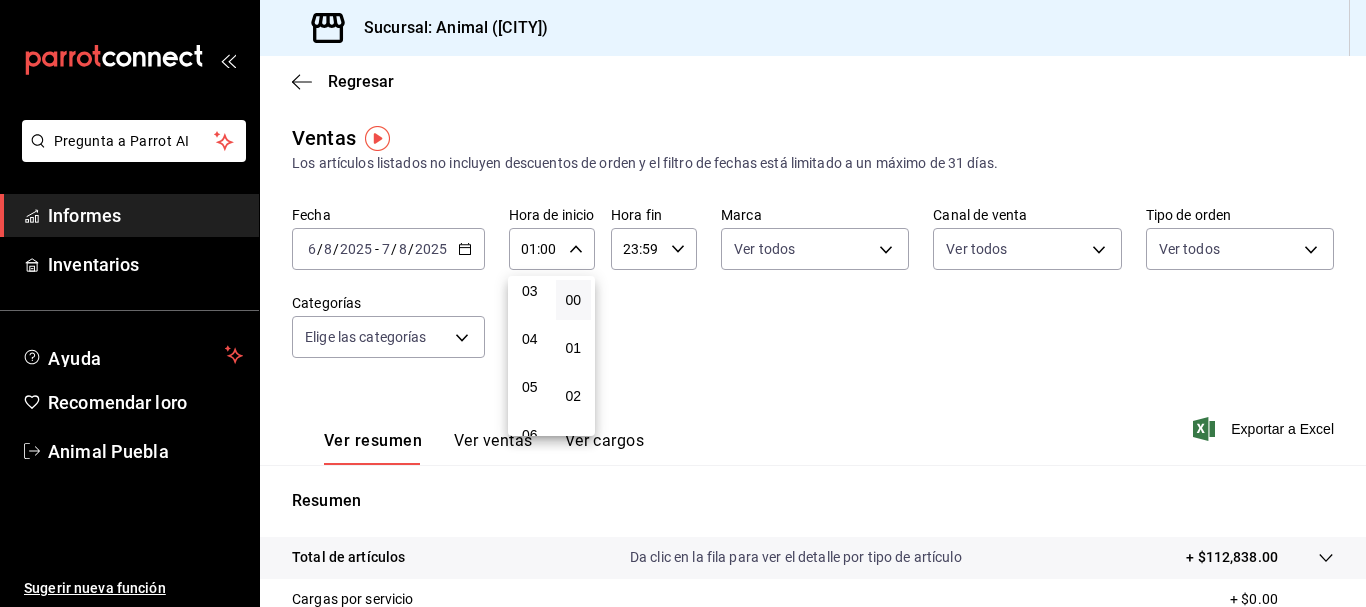 scroll, scrollTop: 150, scrollLeft: 0, axis: vertical 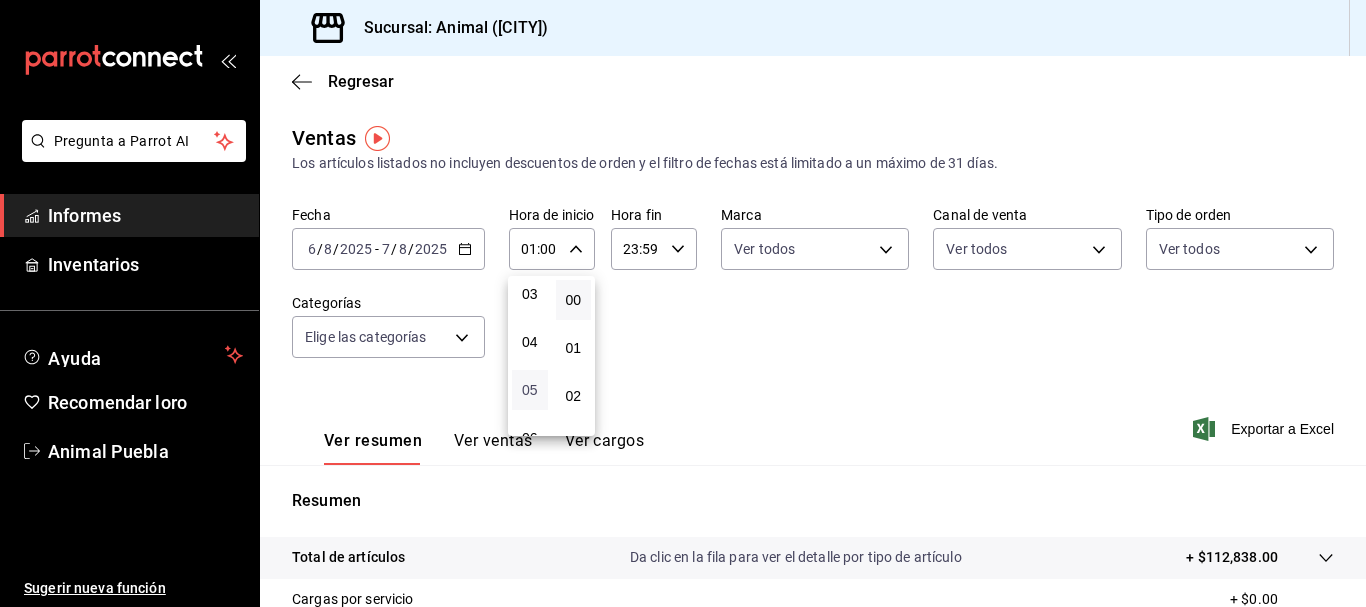 click on "05" at bounding box center [530, 390] 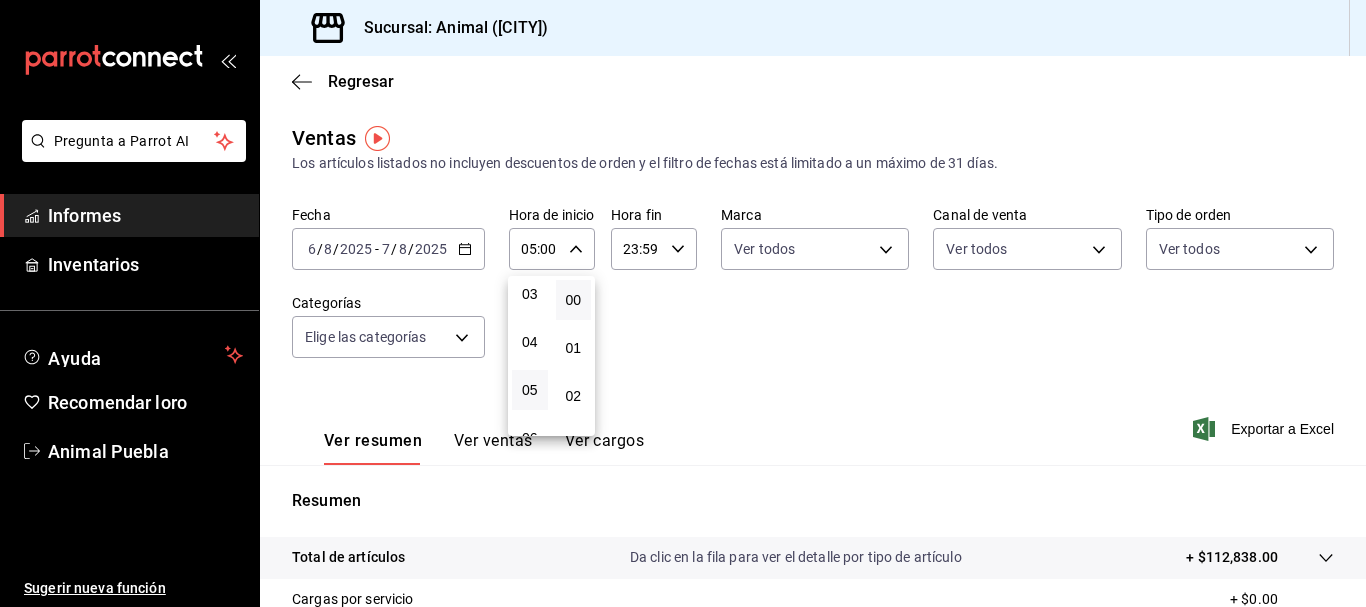 click at bounding box center [683, 303] 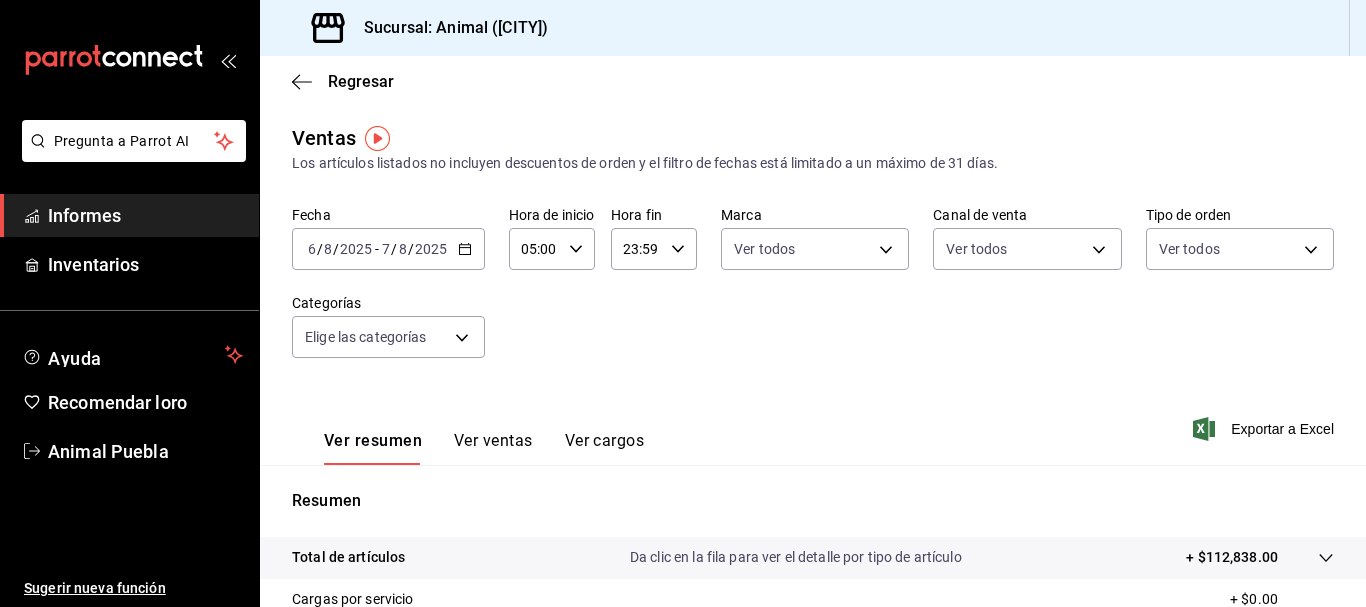 click on "23:59" at bounding box center (637, 249) 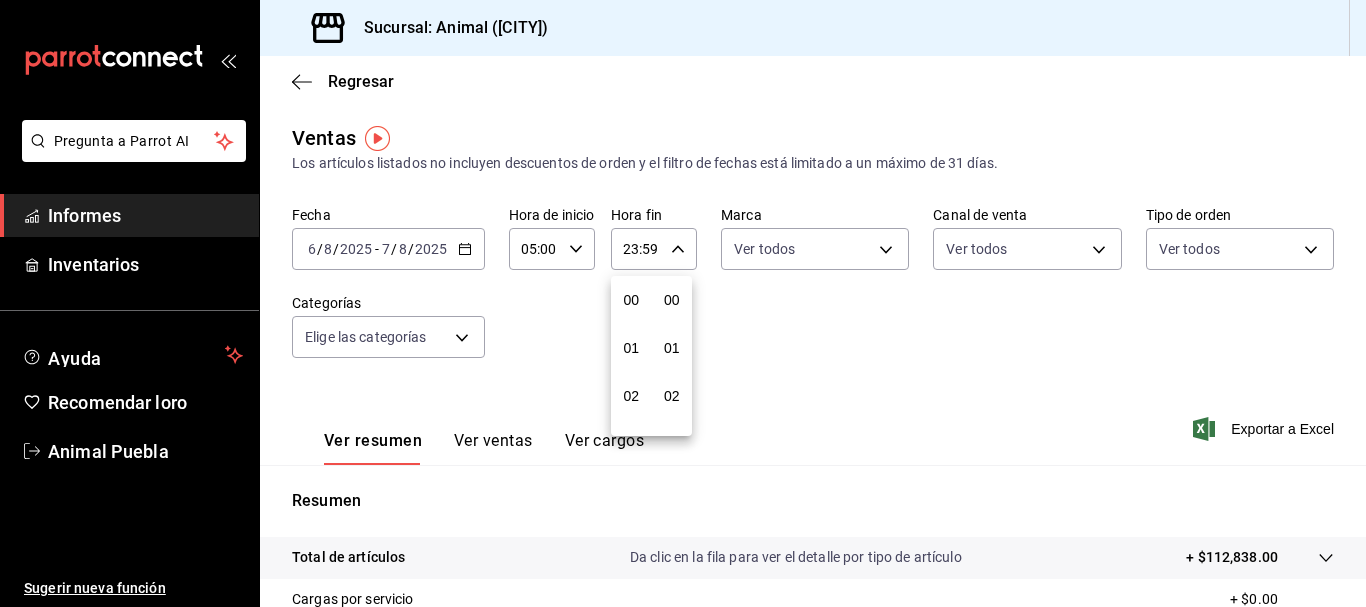 scroll, scrollTop: 992, scrollLeft: 0, axis: vertical 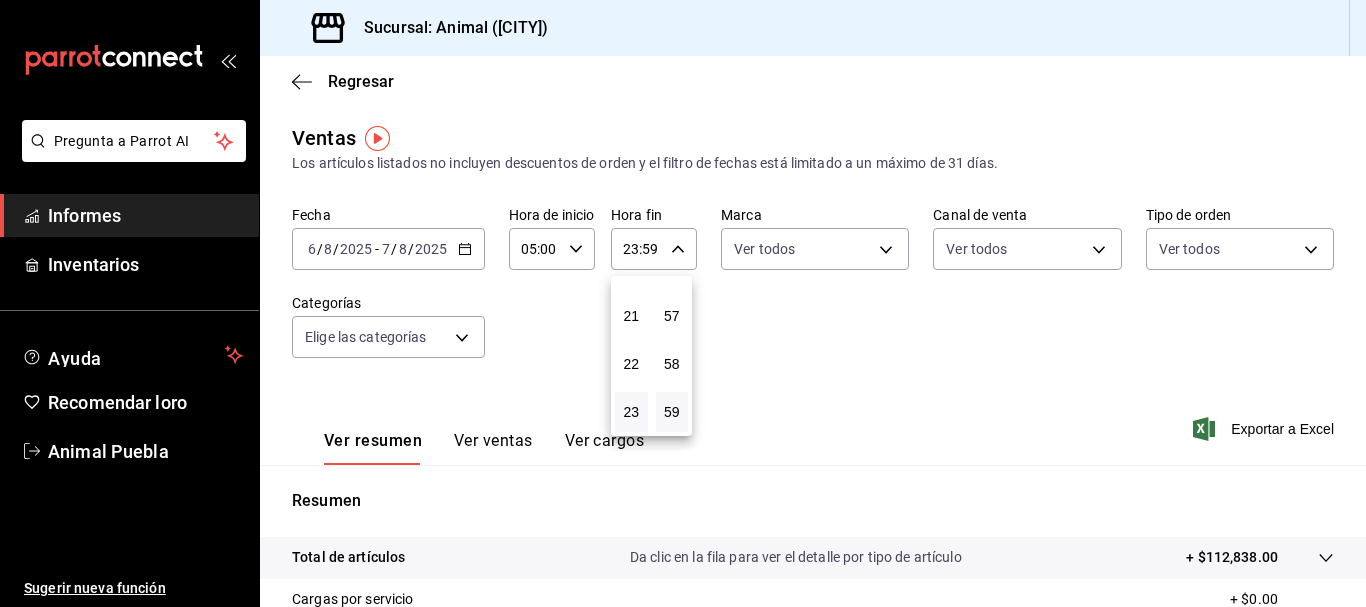 drag, startPoint x: 622, startPoint y: 248, endPoint x: 675, endPoint y: 245, distance: 53.08484 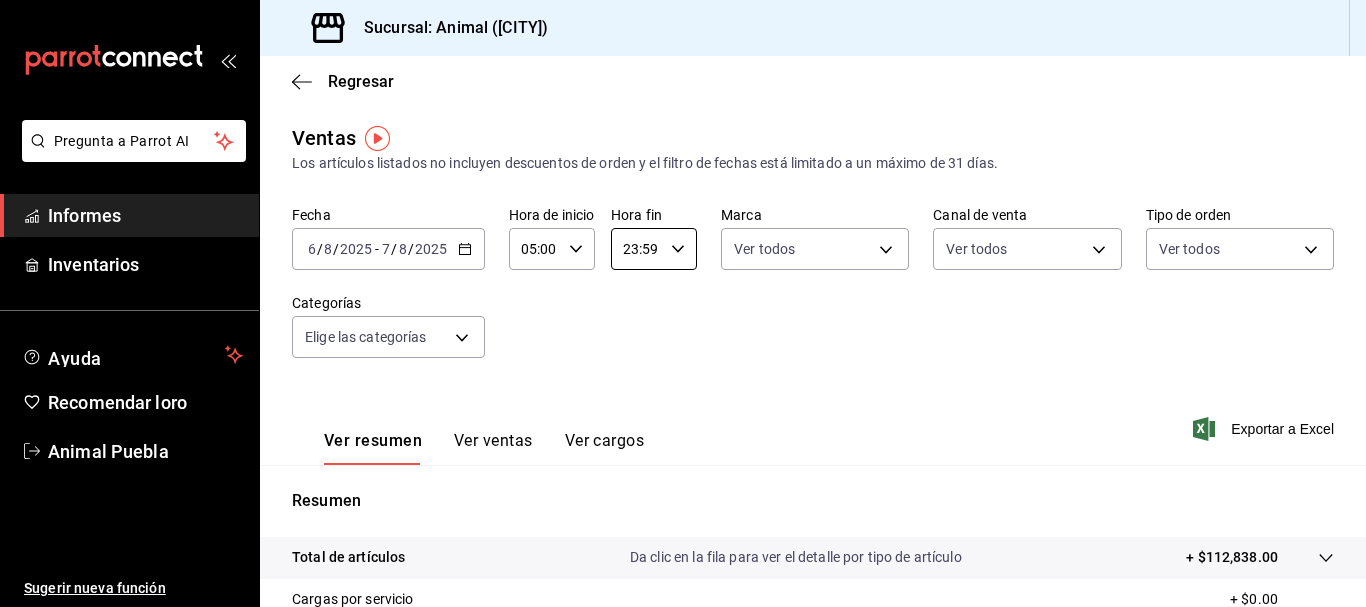 click on "23:59" at bounding box center (637, 249) 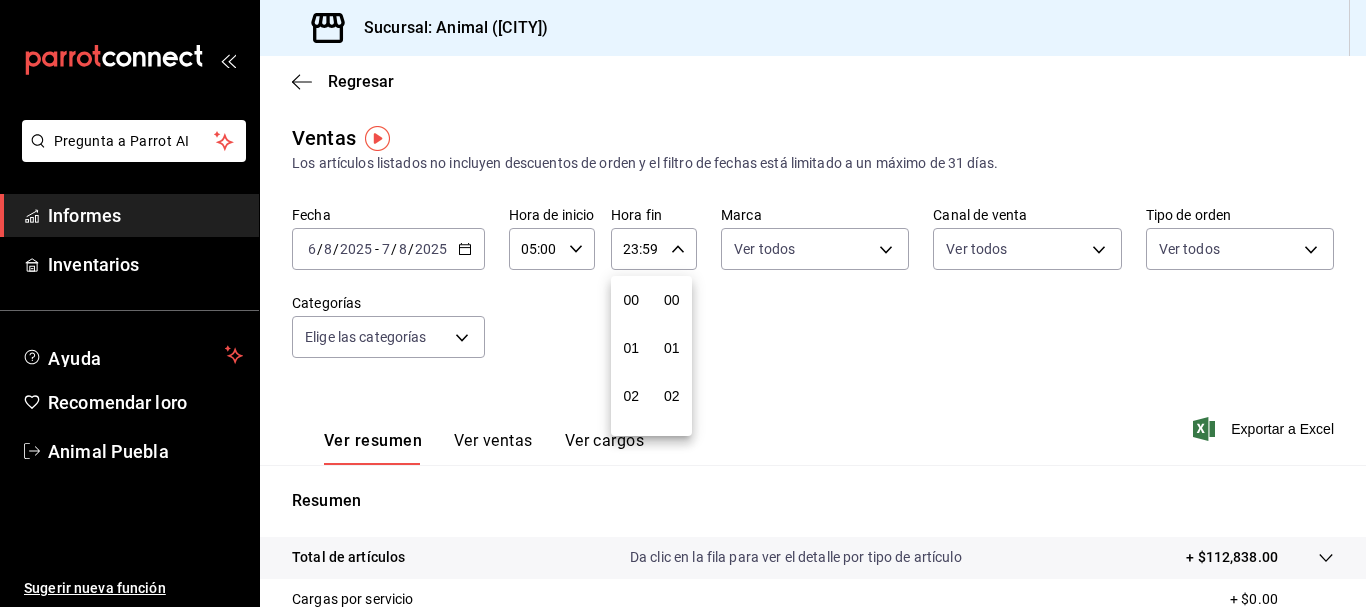 scroll, scrollTop: 992, scrollLeft: 0, axis: vertical 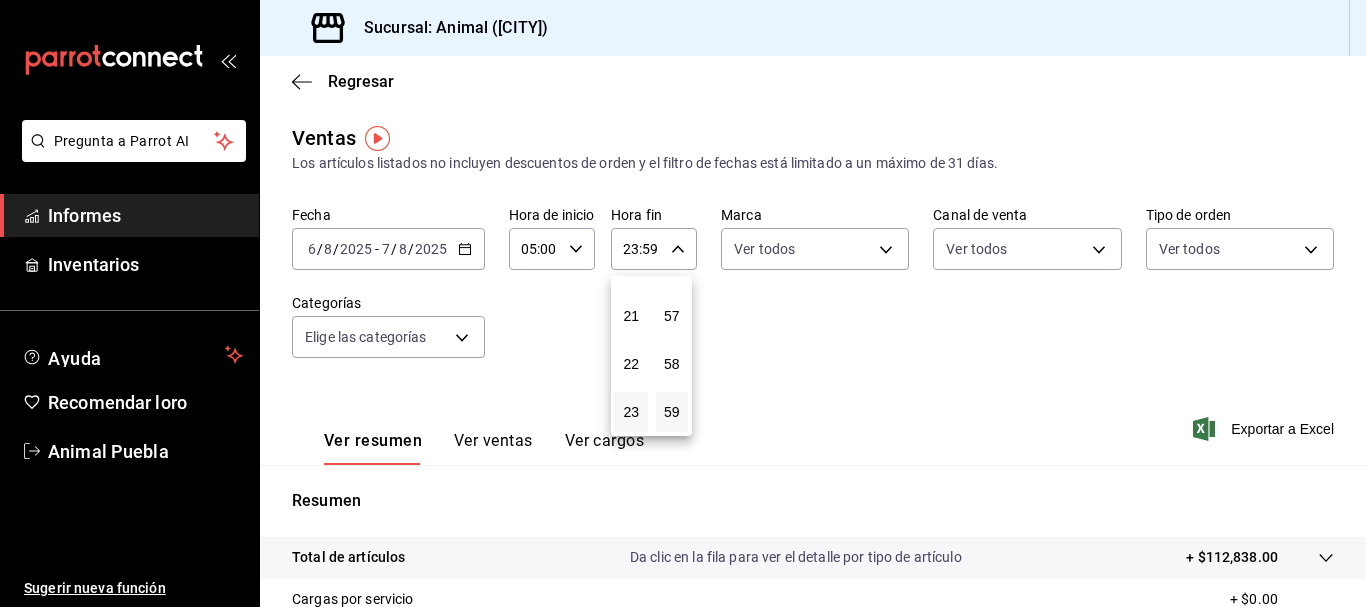 drag, startPoint x: 617, startPoint y: 251, endPoint x: 632, endPoint y: 251, distance: 15 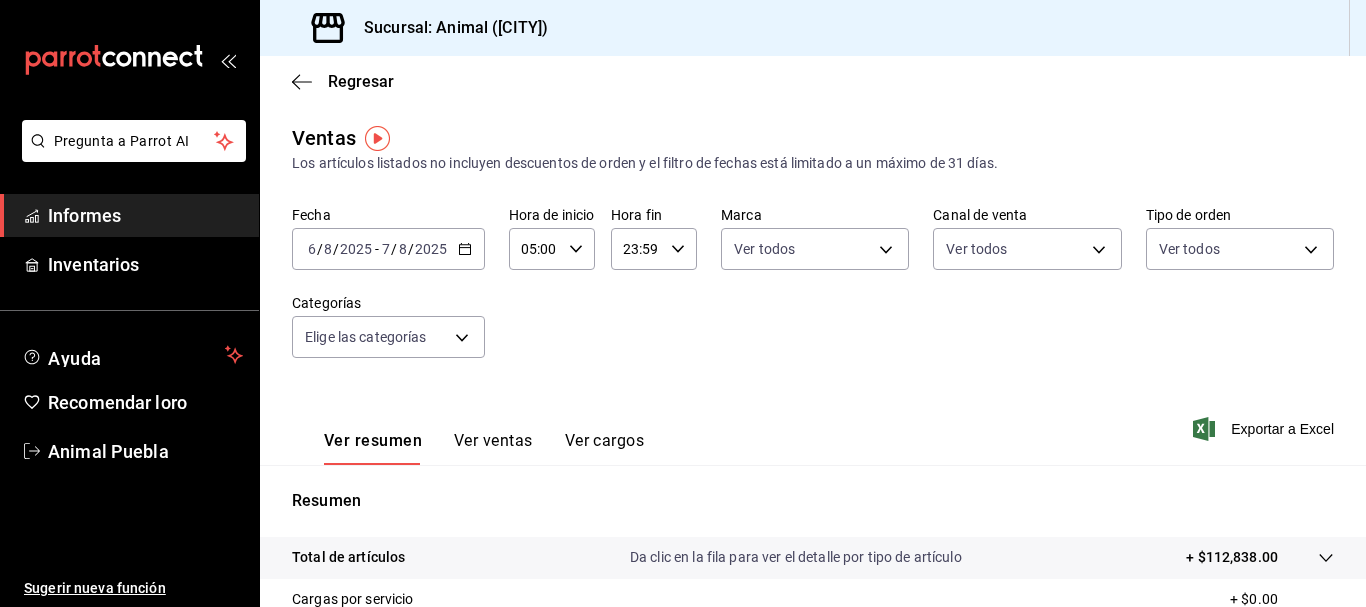 scroll, scrollTop: 0, scrollLeft: 1, axis: horizontal 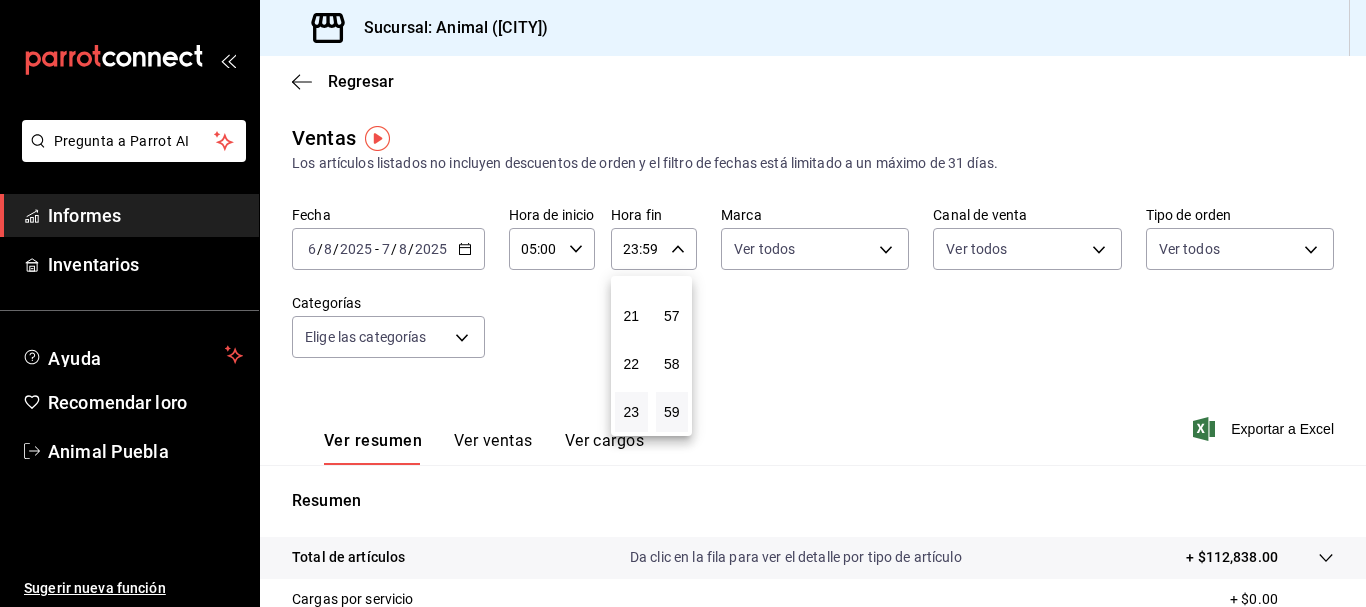 drag, startPoint x: 628, startPoint y: 249, endPoint x: 675, endPoint y: 241, distance: 47.67599 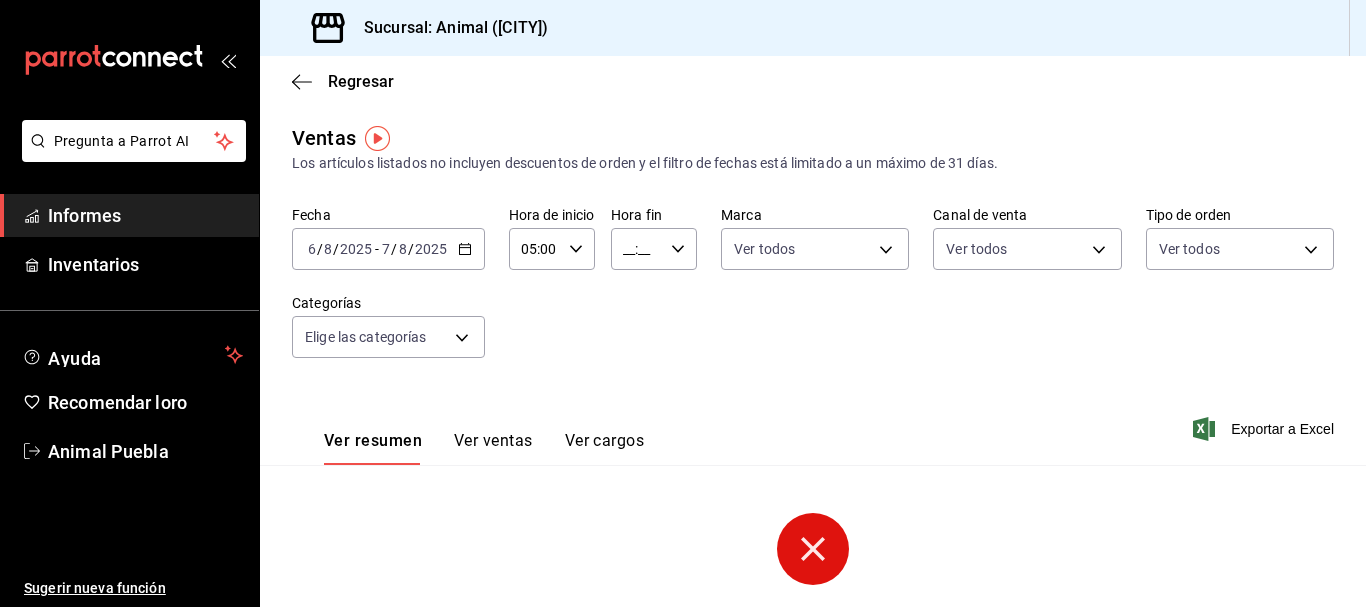 click on "__:__" at bounding box center (637, 249) 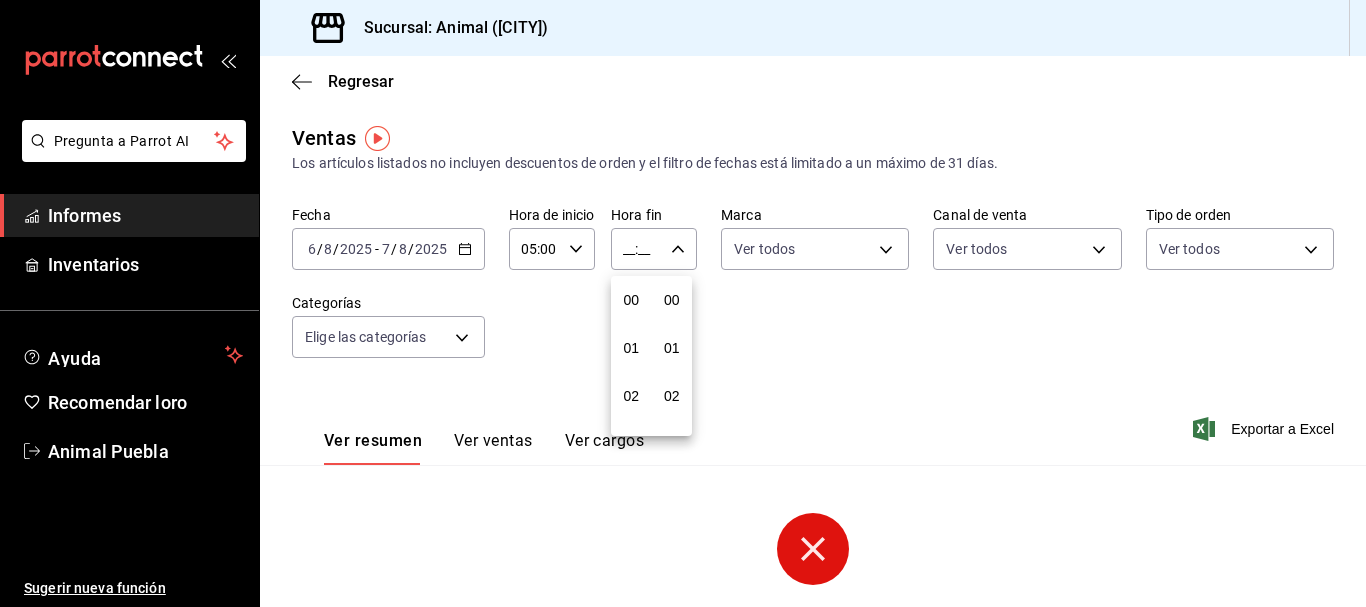 scroll, scrollTop: 25, scrollLeft: 0, axis: vertical 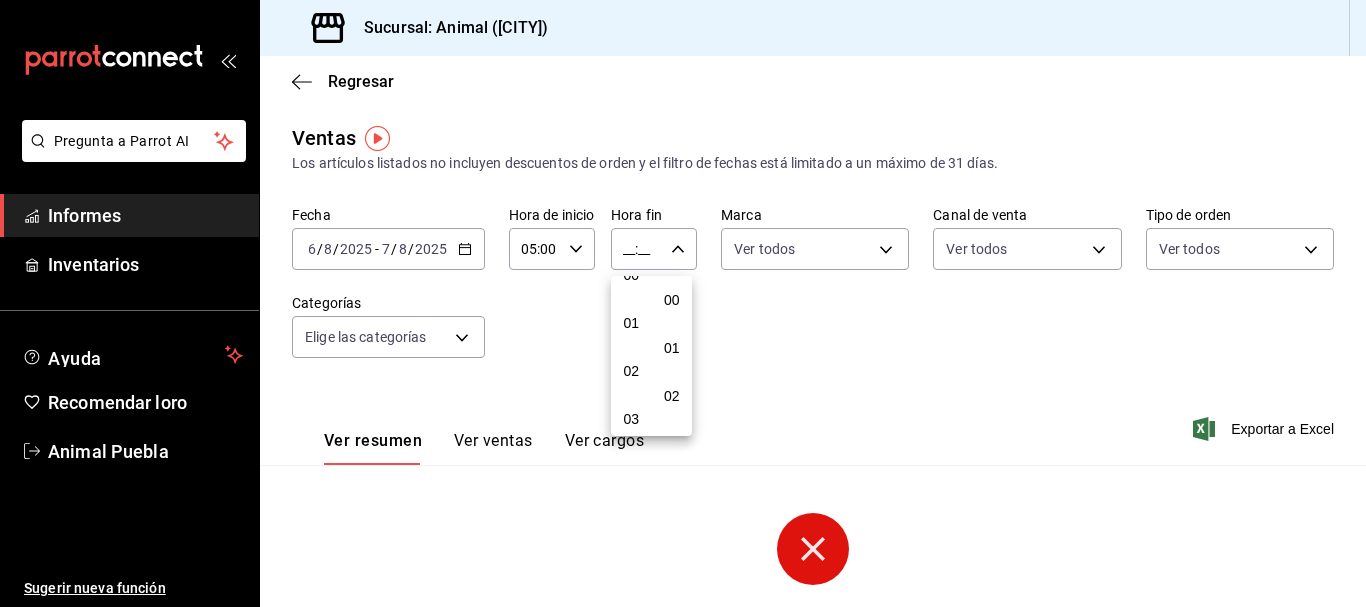 click on "02" at bounding box center [631, 371] 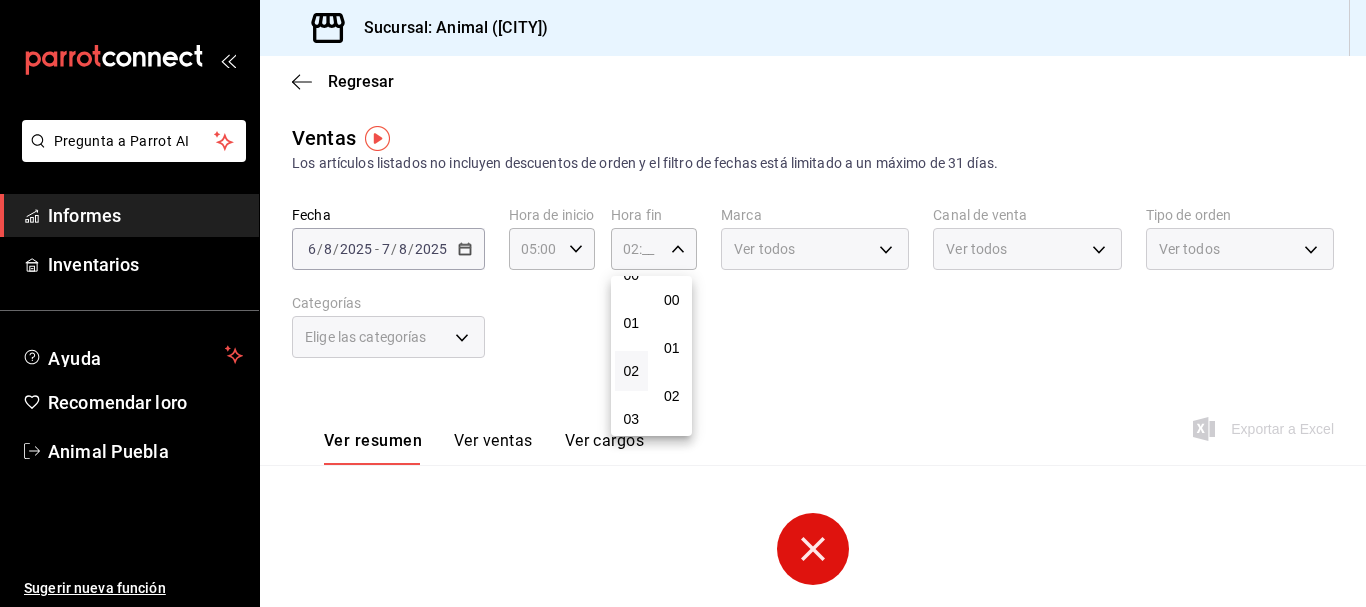 click on "02" at bounding box center (631, 371) 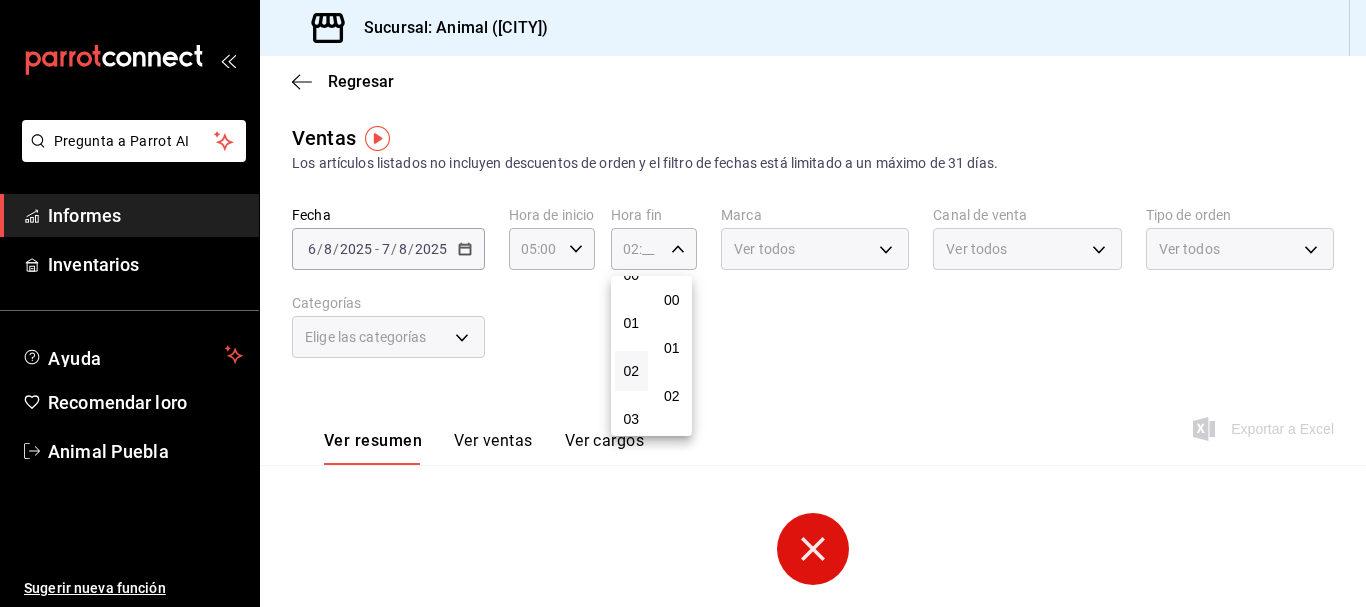 scroll, scrollTop: 133, scrollLeft: 0, axis: vertical 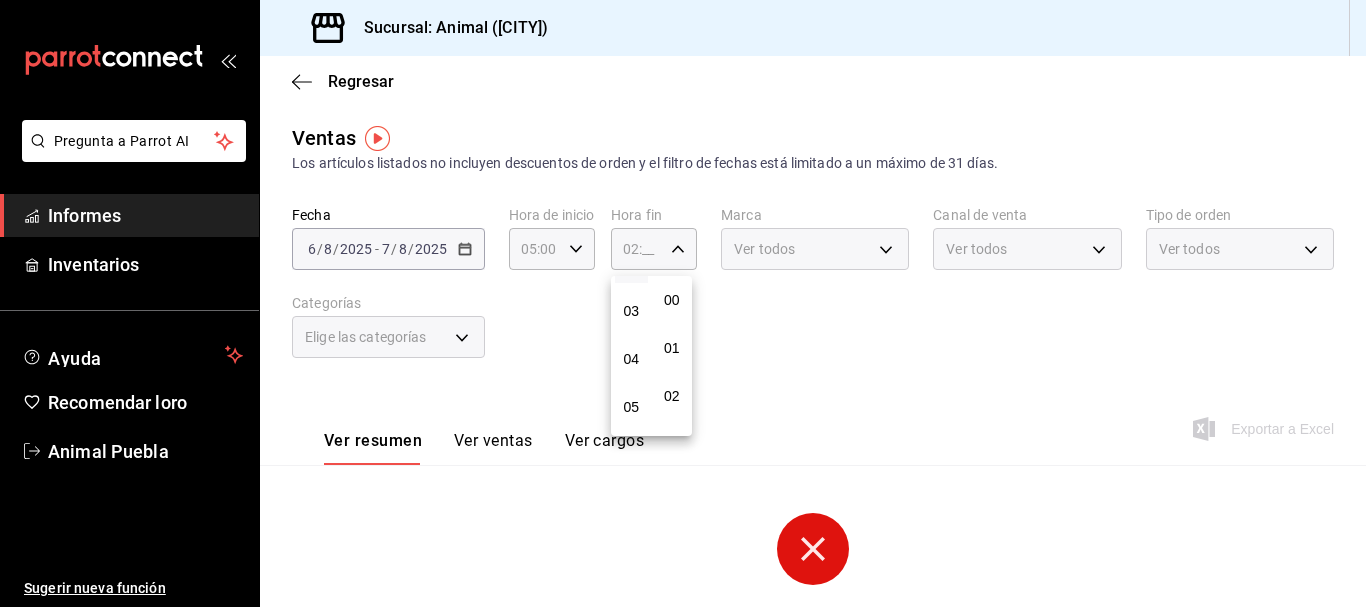 click on "04" at bounding box center [631, 359] 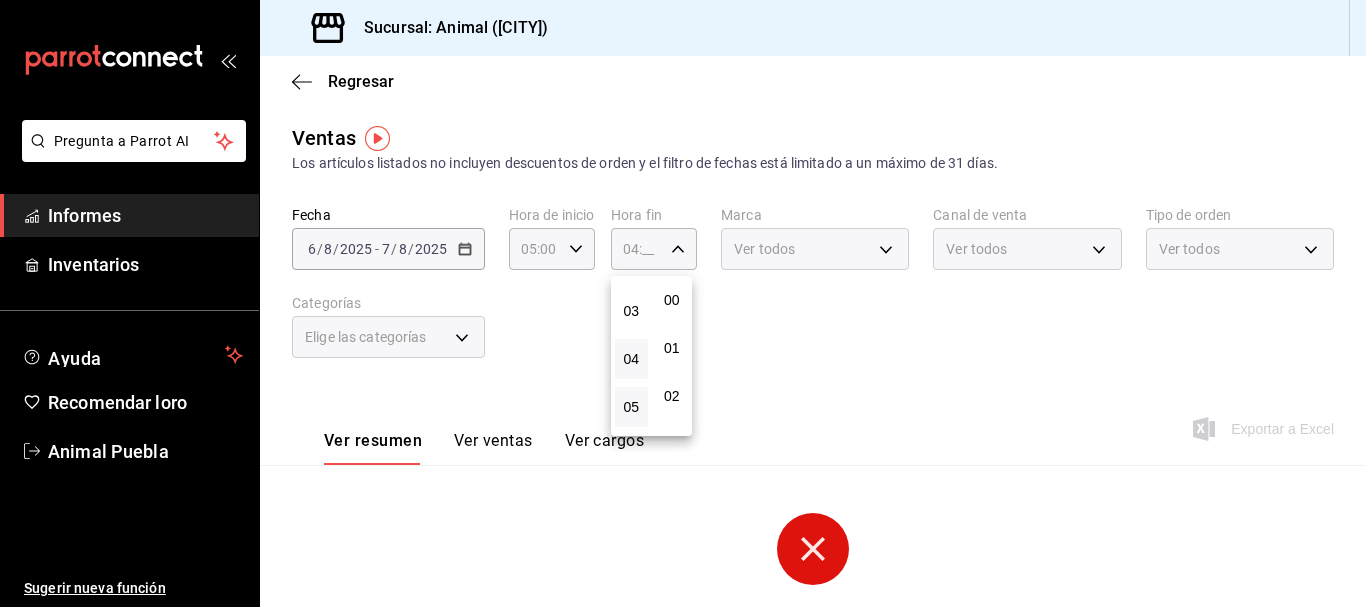 click on "05" at bounding box center (631, 407) 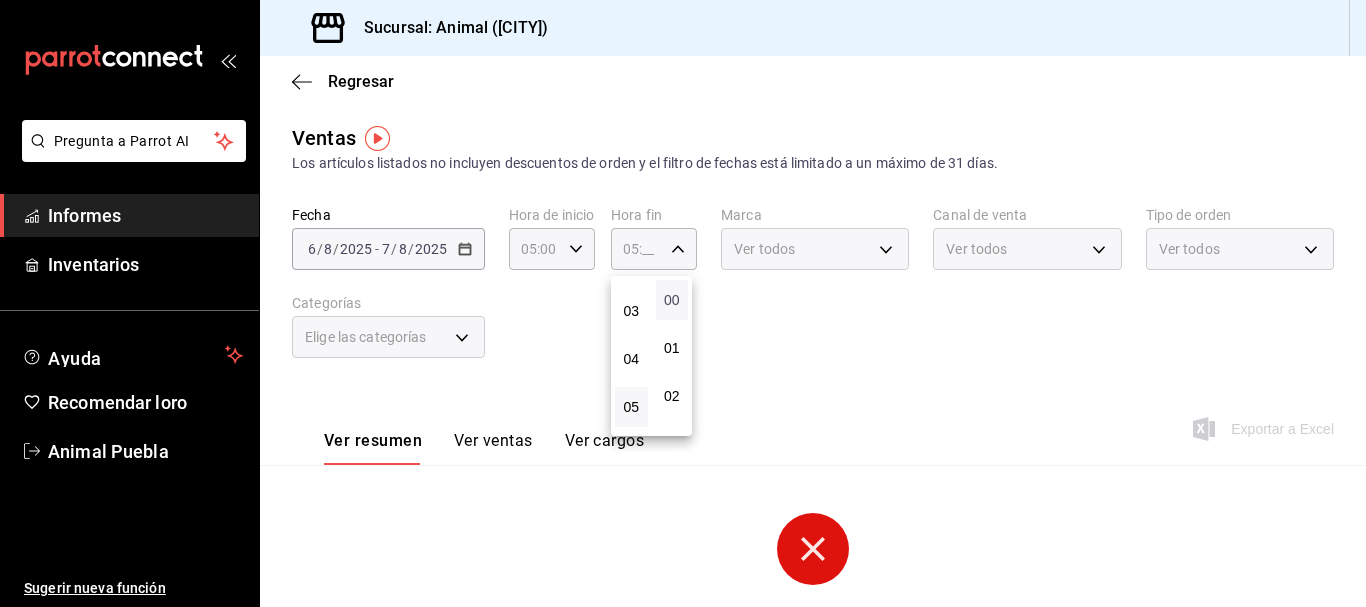 click on "00" at bounding box center [672, 300] 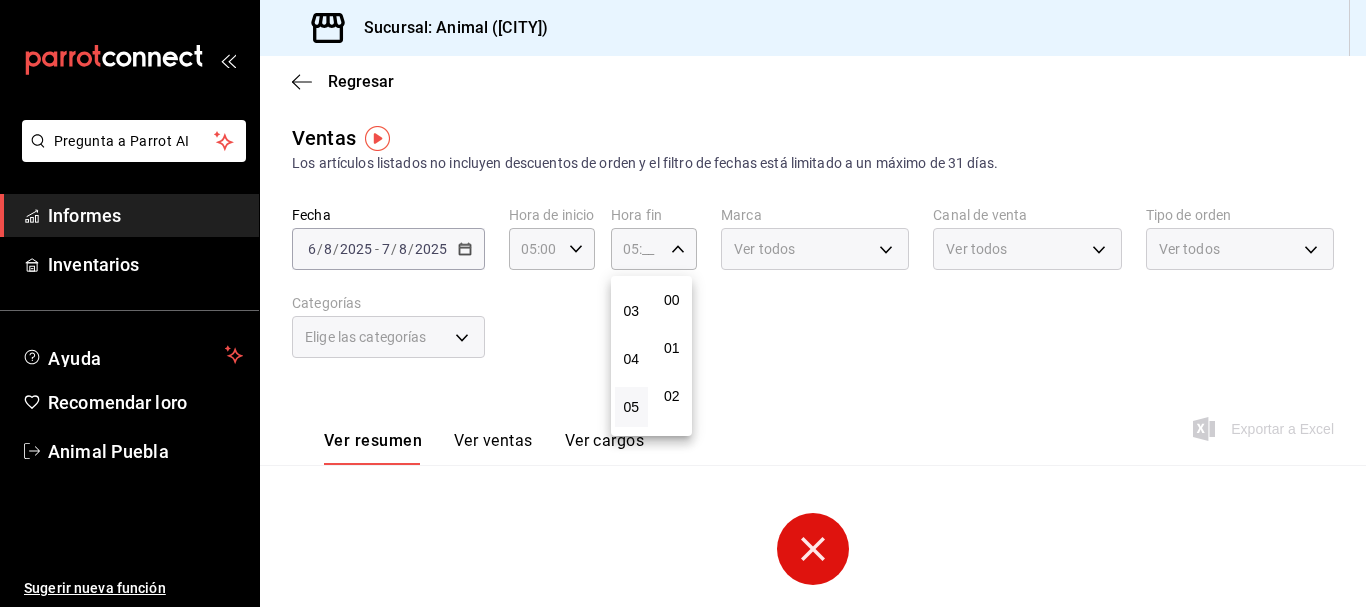 type on "05:00" 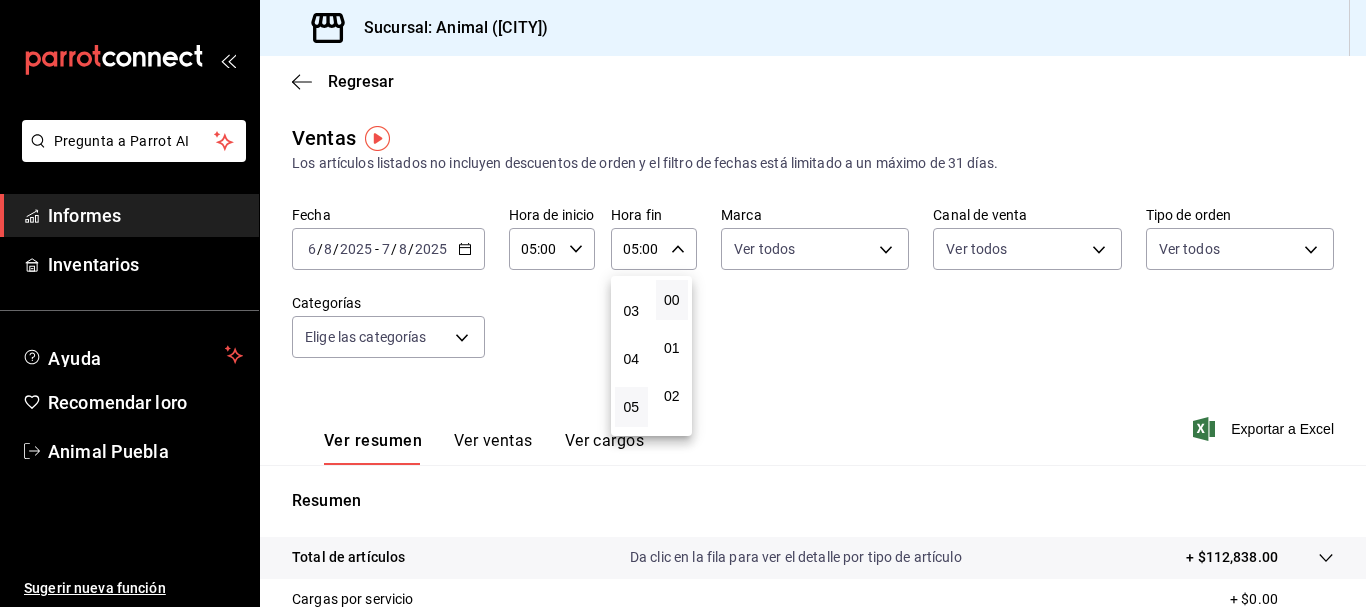 click at bounding box center [683, 303] 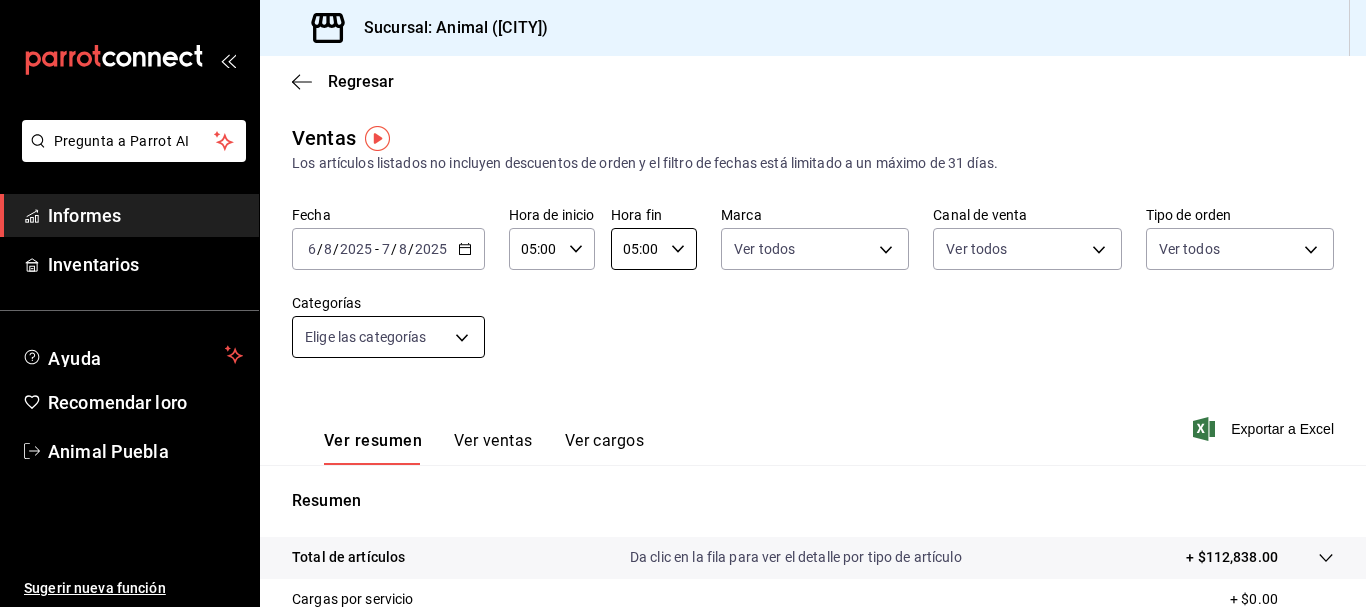 click on "Pregunta a Parrot AI Informes   Inventarios   Ayuda Recomendar loro   Animal [CITY]   Sugerir nueva función   Sucursal: Animal ([CITY]) Regresar Ventas Los artículos listados no incluyen descuentos de orden y el filtro de fechas está limitado a un máximo de 31 días. Fecha [DATE] [DATE] - [DATE] Hora de inicio [TIME] Hora de inicio Hora fin [TIME] Hora fin Marca Ver todos Canal de venta Ver todos Tipo de orden Ver todos Categorías Elige las categorías Ver resumen Ver ventas Ver cargos Exportar a Excel Resumen Total de artículos Da clic en la fila para ver el detalle por tipo de artículo + $112,838.00 Cargas por servicio + $0.00 Venta bruta = $112,838.00 Descuentos totales - $0.00 Certificados de regalo - $3,663.00 Venta total = $109,175.00 Impuestos - $15,058.62 Venta neta = $94,116.38 Texto original Valora esta traducción Tu opinión servirá para ayudar a mejorar el Traductor de Google Pregunta a Parrot AI Informes   Inventarios   Ayuda Recomendar loro   Animal [CITY]" at bounding box center [683, 303] 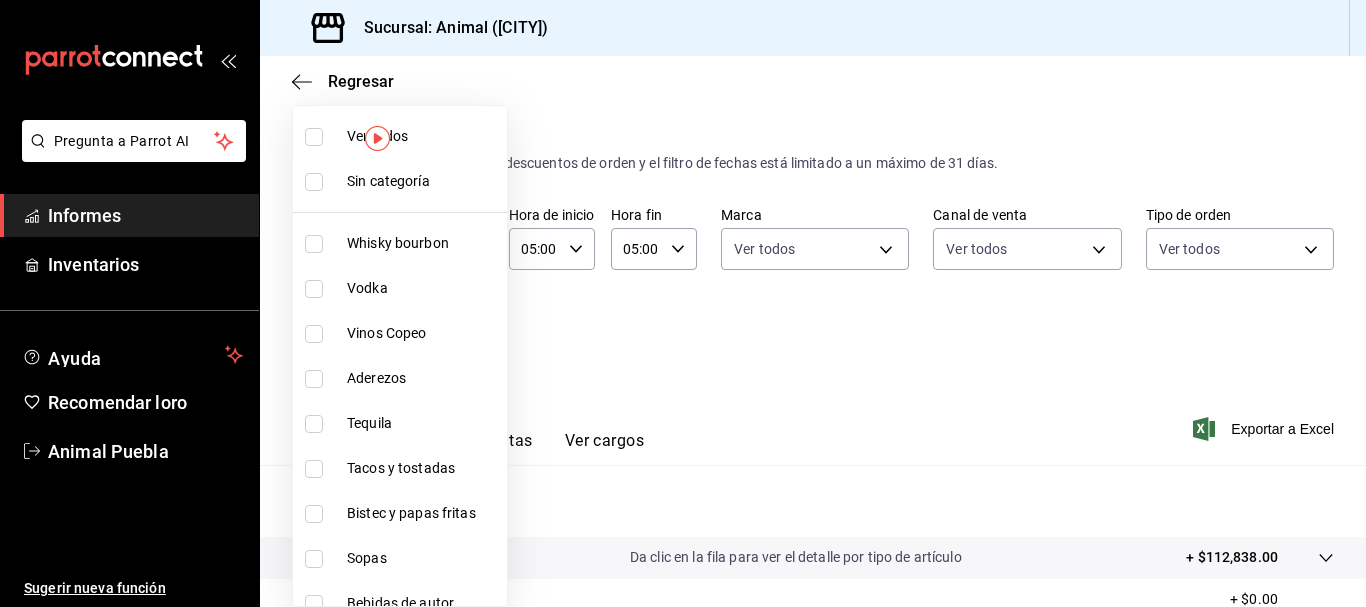 click on "Ver todos" at bounding box center [400, 136] 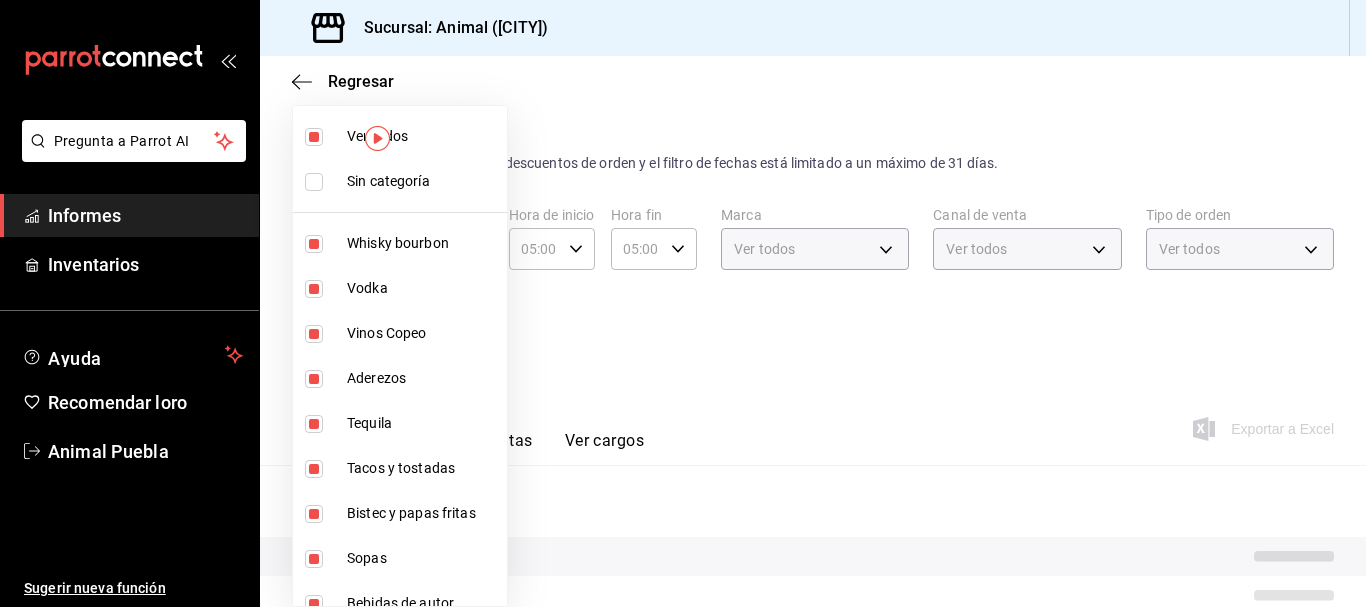 click at bounding box center [314, 182] 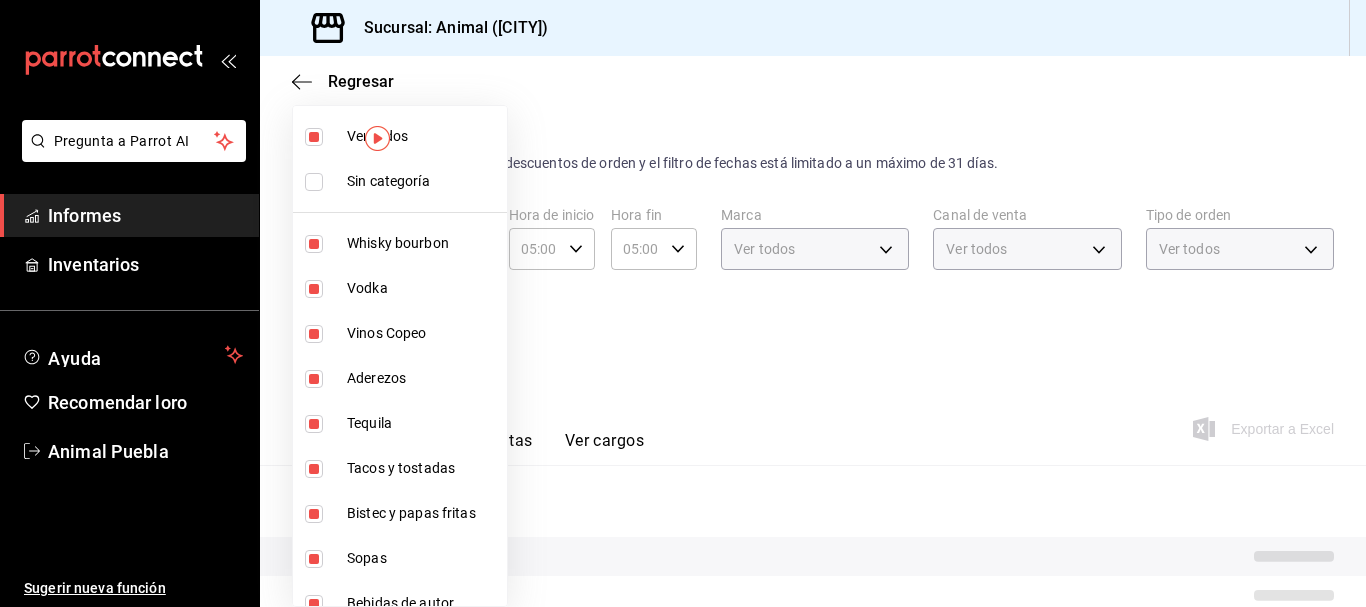 checkbox on "true" 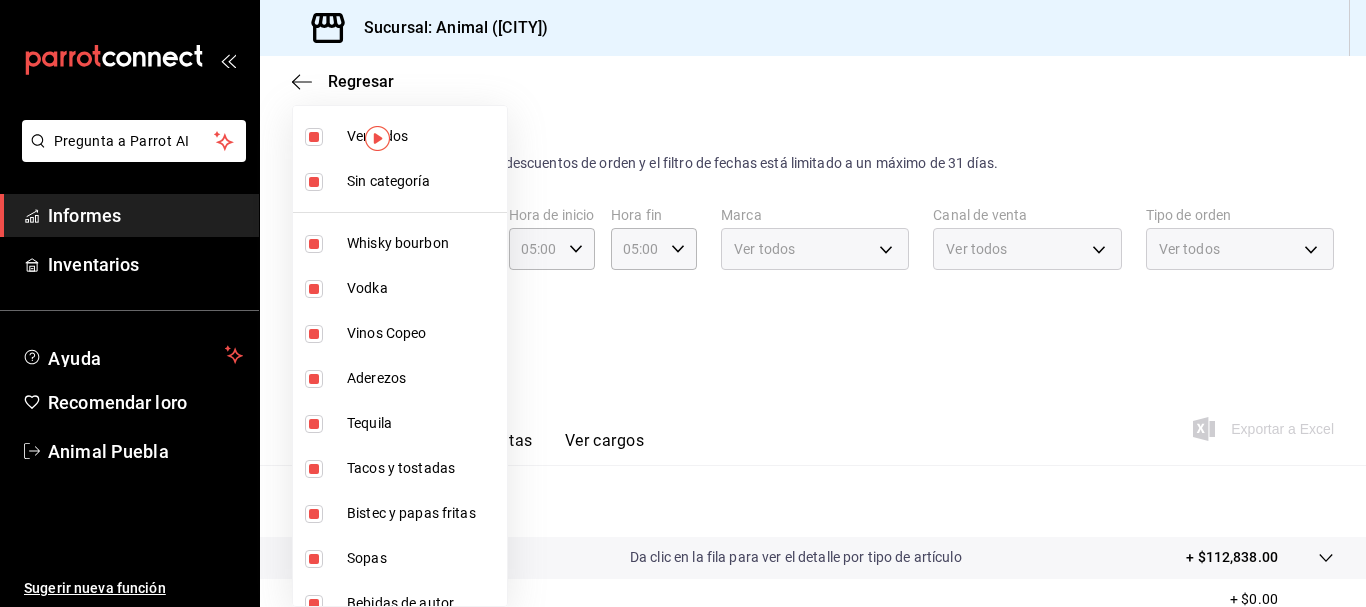 drag, startPoint x: 1356, startPoint y: 247, endPoint x: 1357, endPoint y: 328, distance: 81.00617 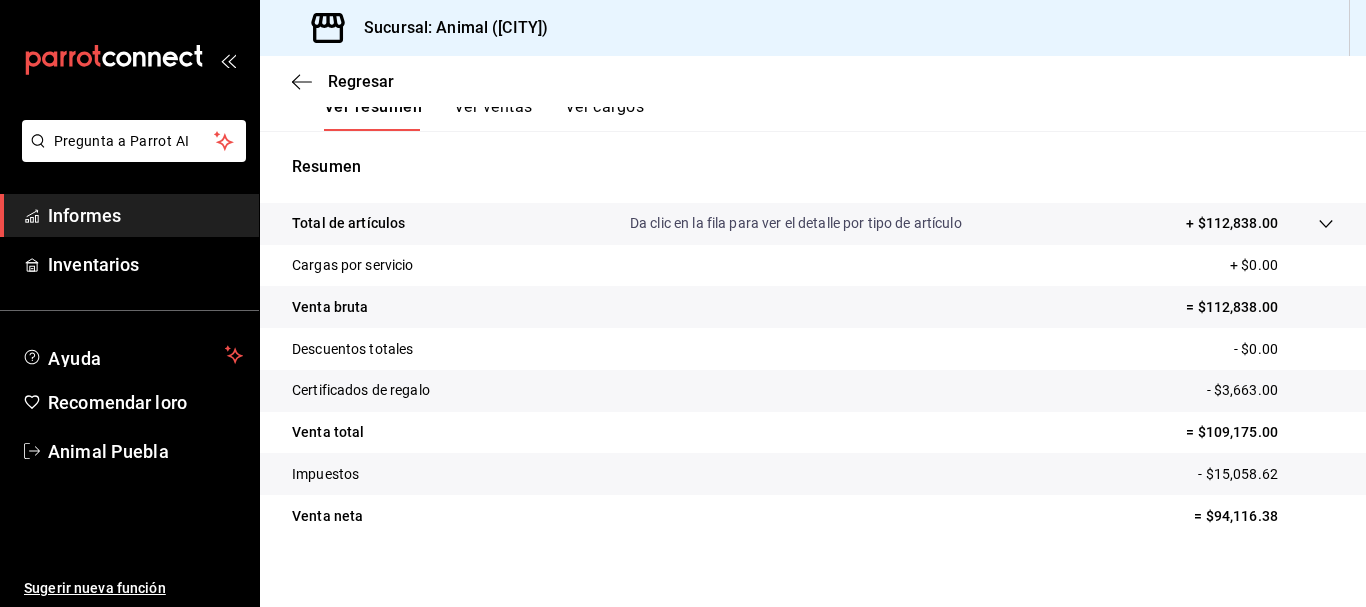 scroll, scrollTop: 342, scrollLeft: 0, axis: vertical 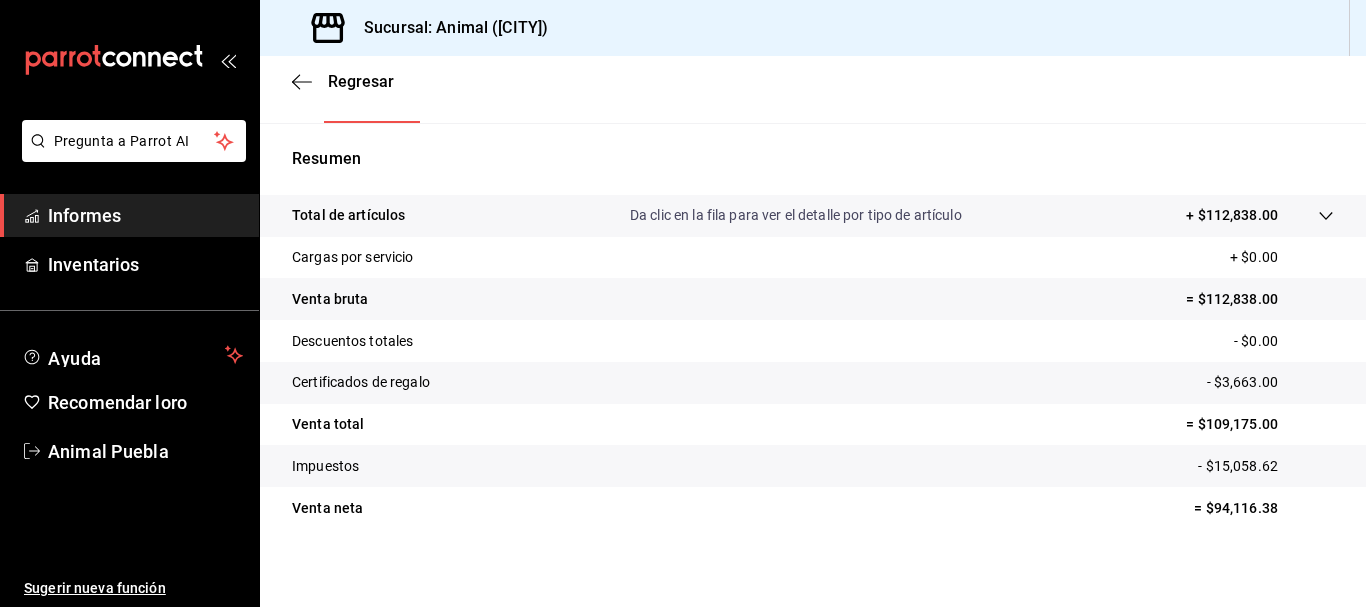 click on "Total de artículos Da clic en la fila para ver el detalle por tipo de artículo + $112,838.00" at bounding box center (813, 216) 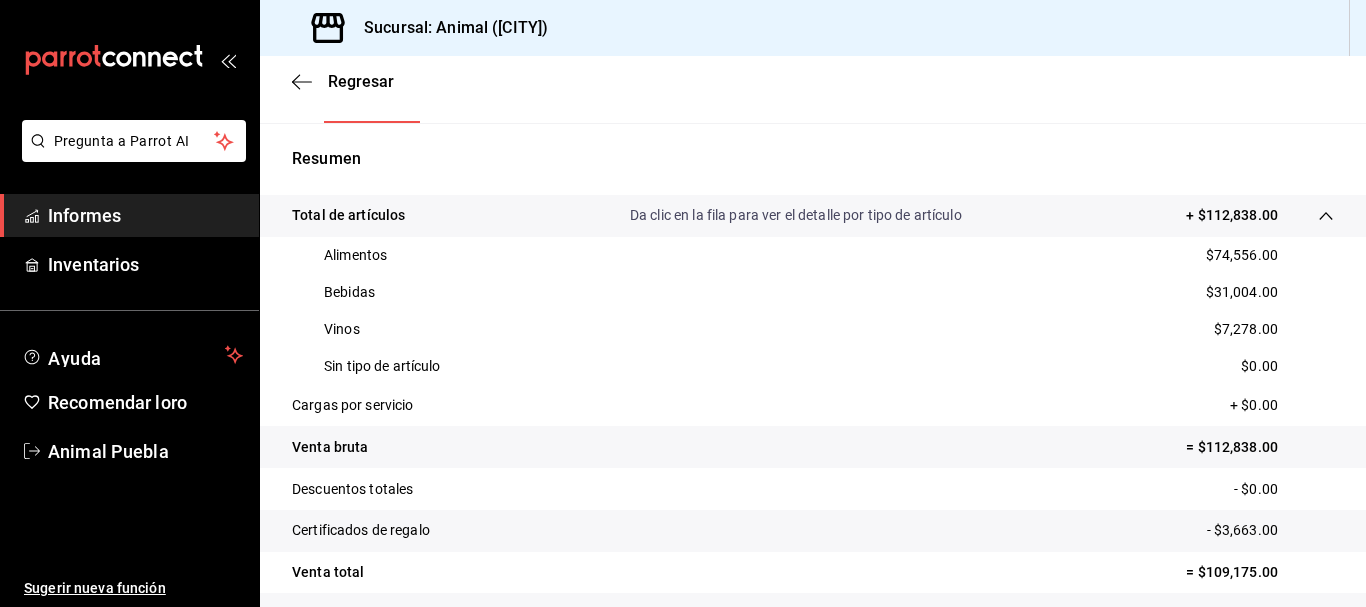 scroll, scrollTop: 445, scrollLeft: 0, axis: vertical 